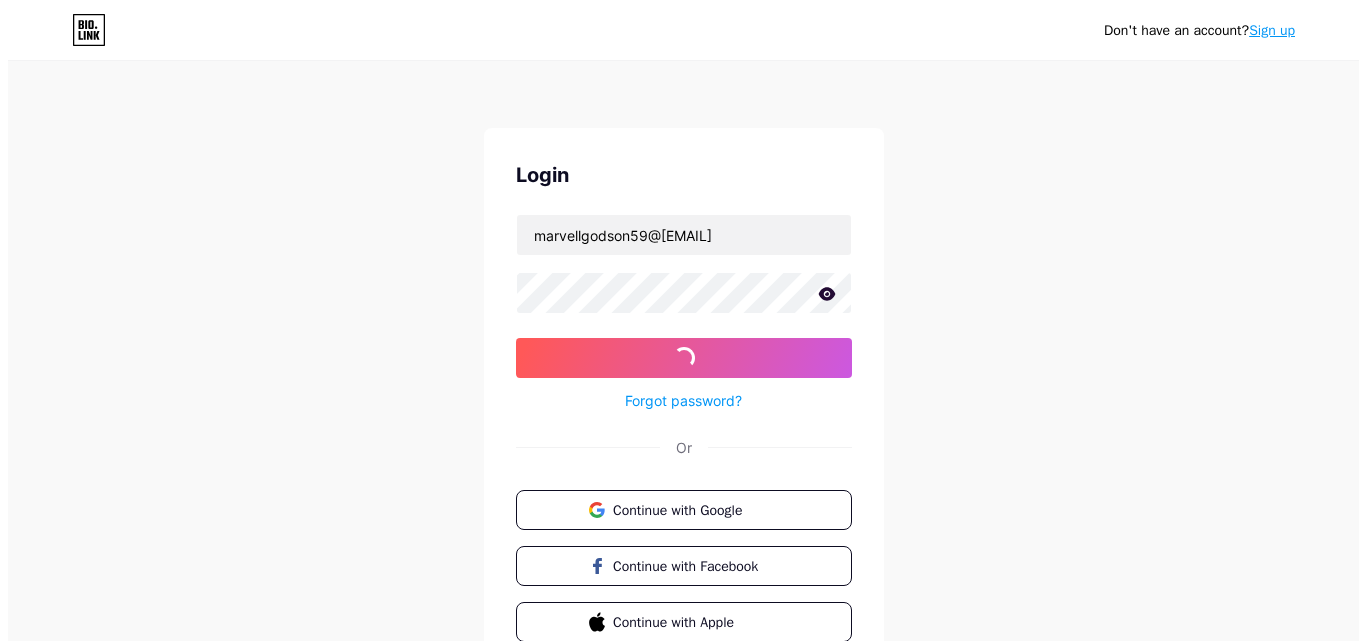 scroll, scrollTop: 0, scrollLeft: 0, axis: both 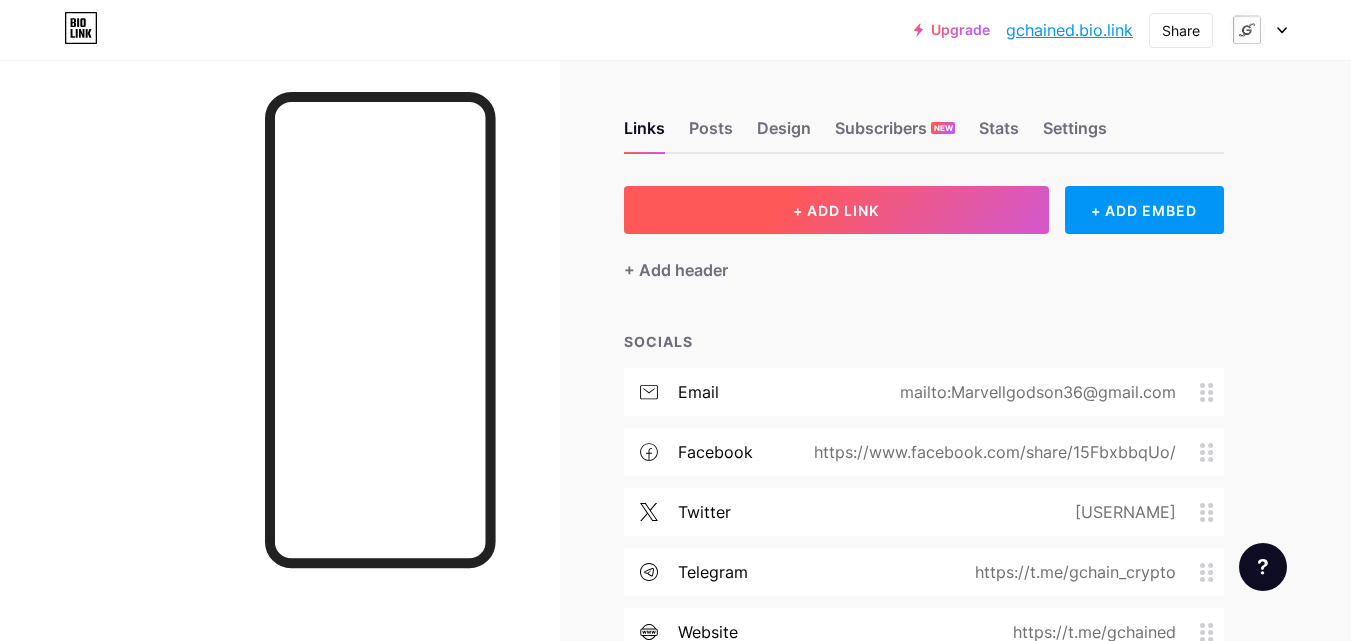 click on "+ ADD LINK" at bounding box center (836, 210) 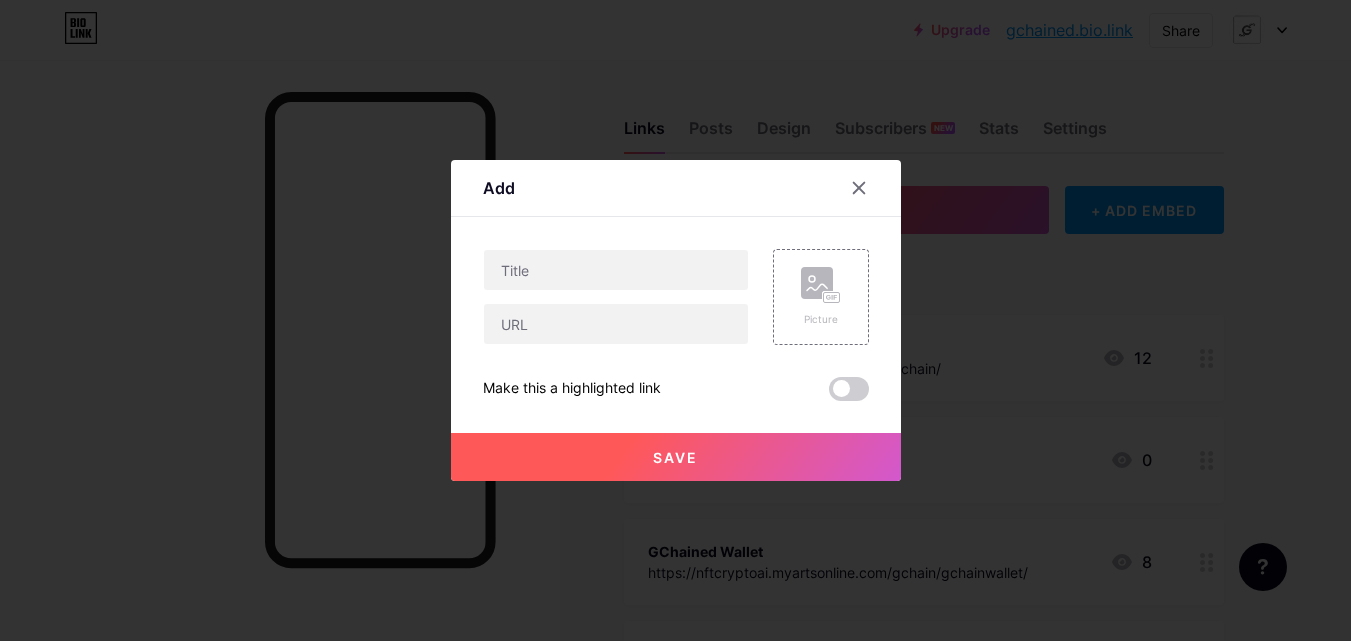 click at bounding box center [616, 324] 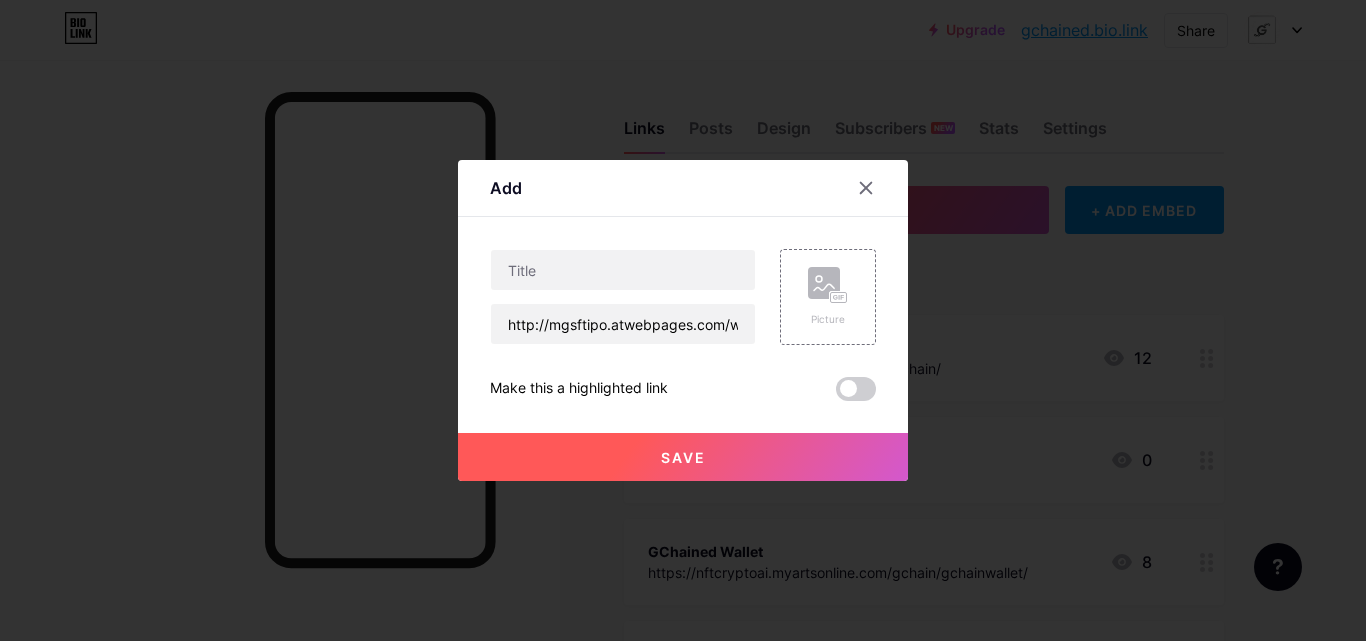 scroll, scrollTop: 0, scrollLeft: 163, axis: horizontal 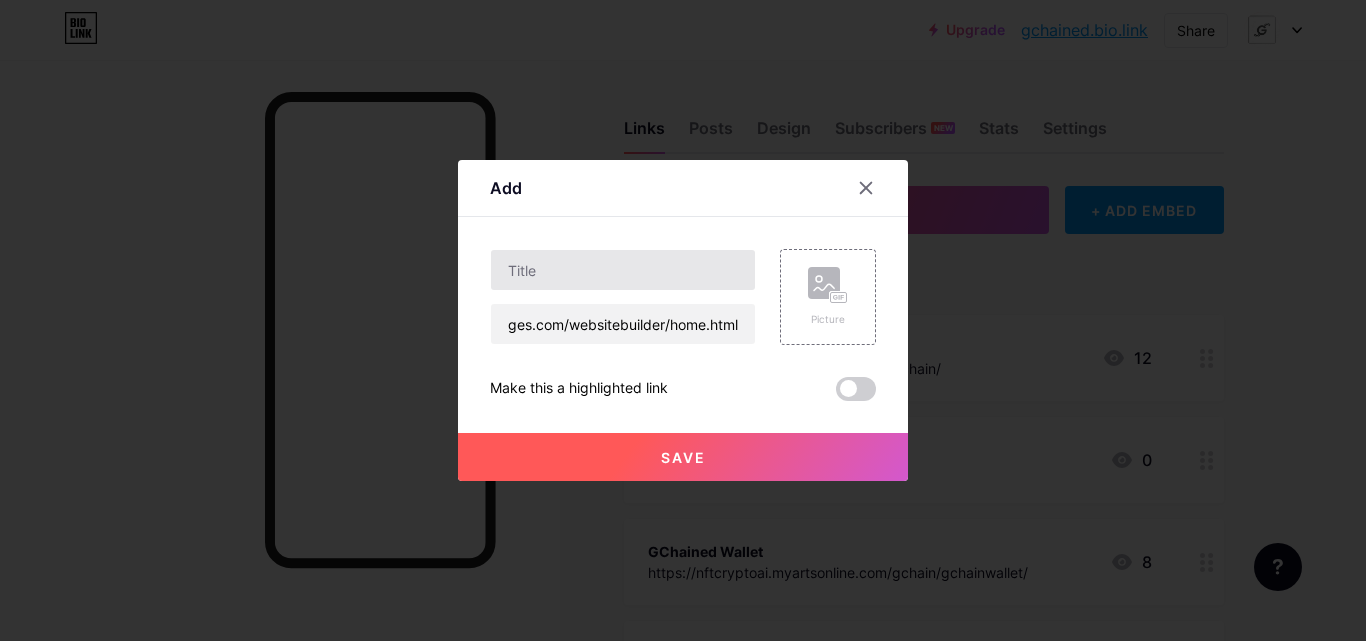 type on "http://mgsftipo.atwebpages.com/websitebuilder/home.html" 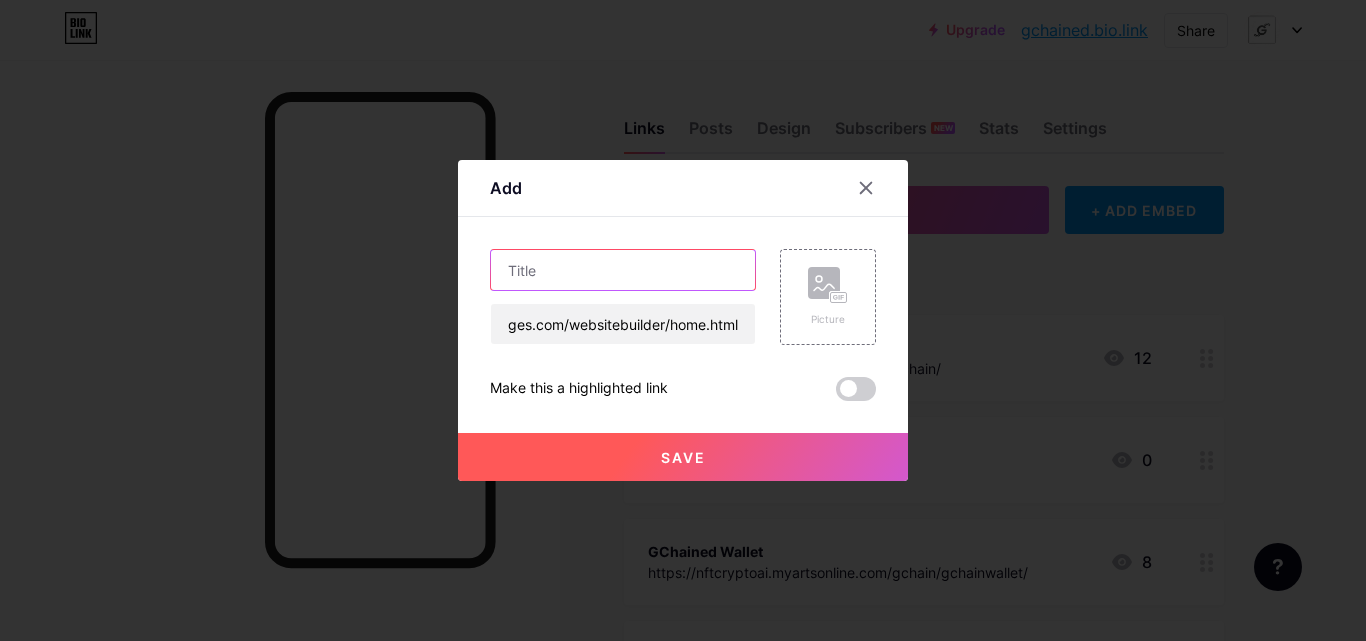 click at bounding box center (623, 270) 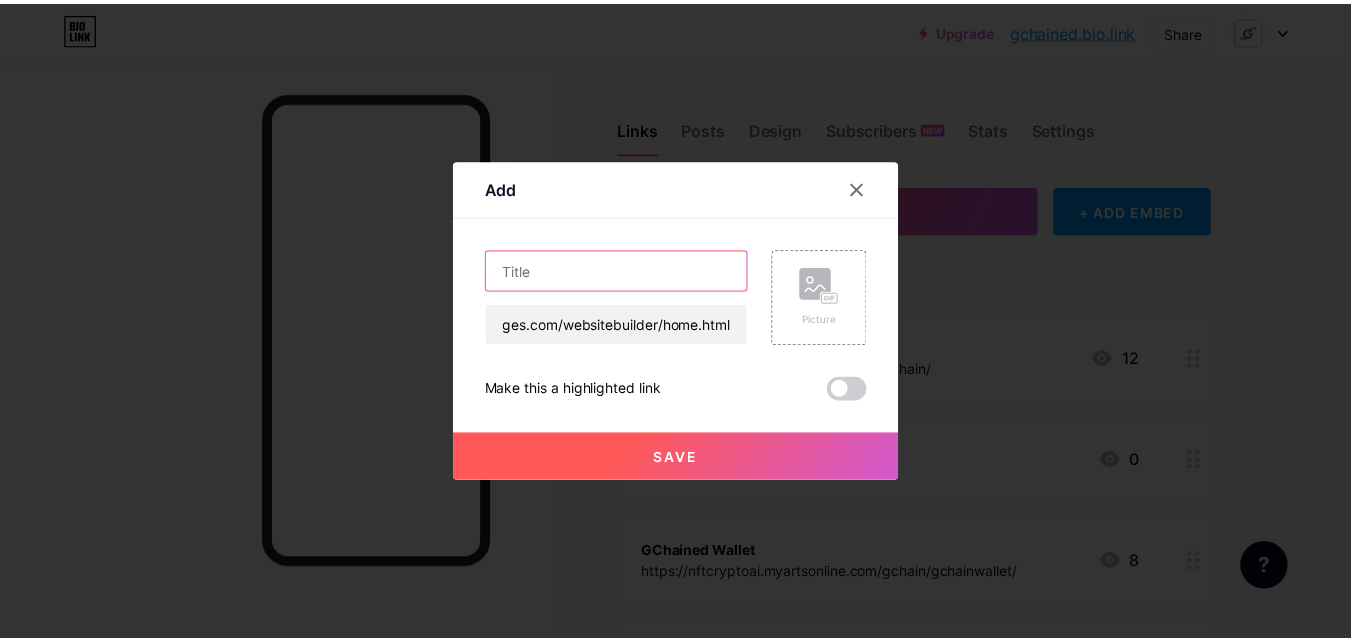 scroll, scrollTop: 0, scrollLeft: 0, axis: both 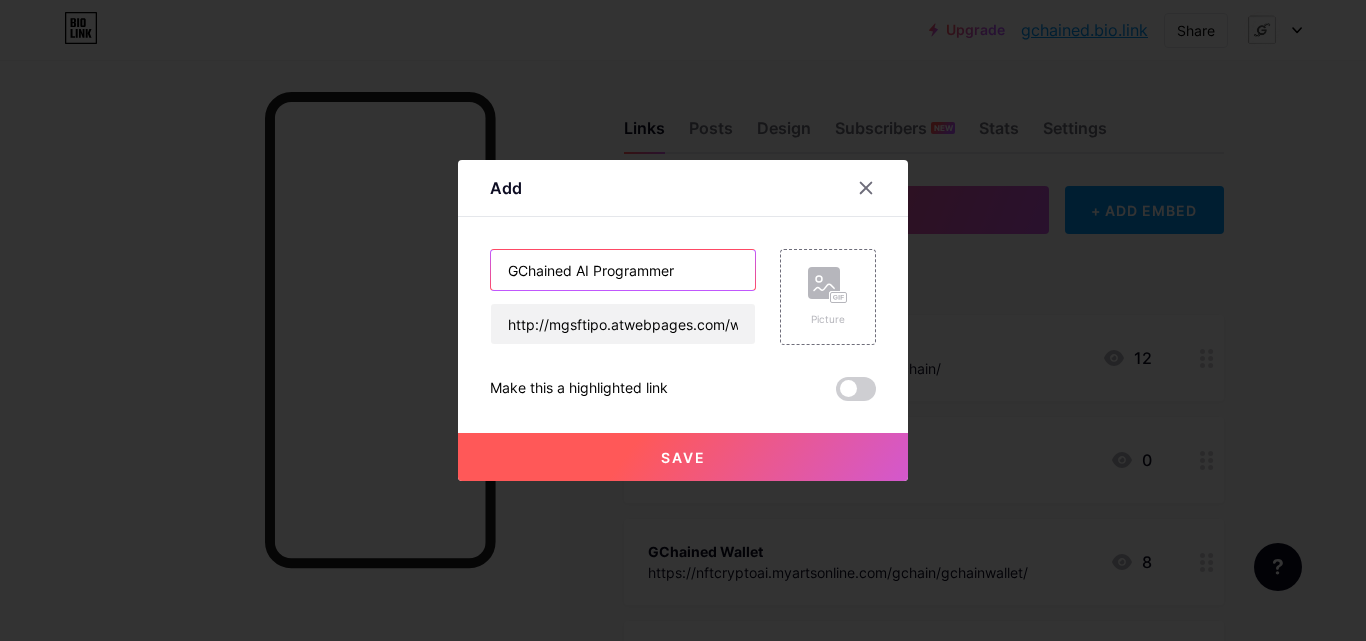 type on "GChained AI Programmer" 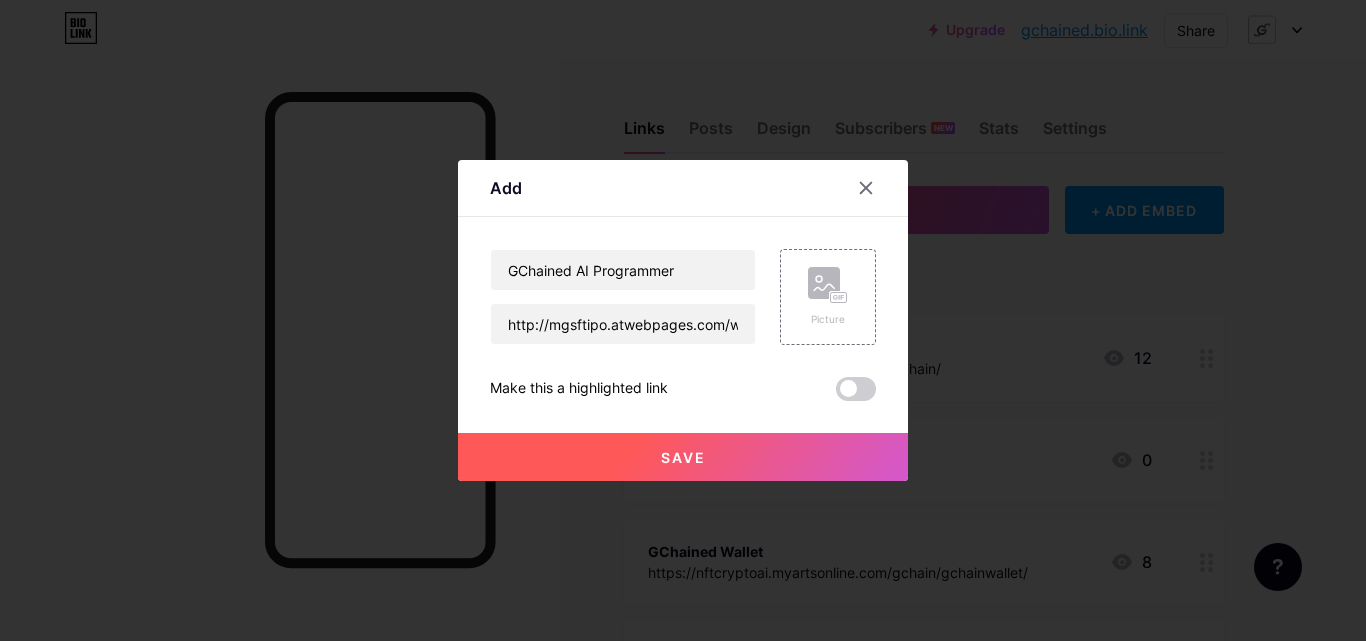 click on "Save" at bounding box center [683, 457] 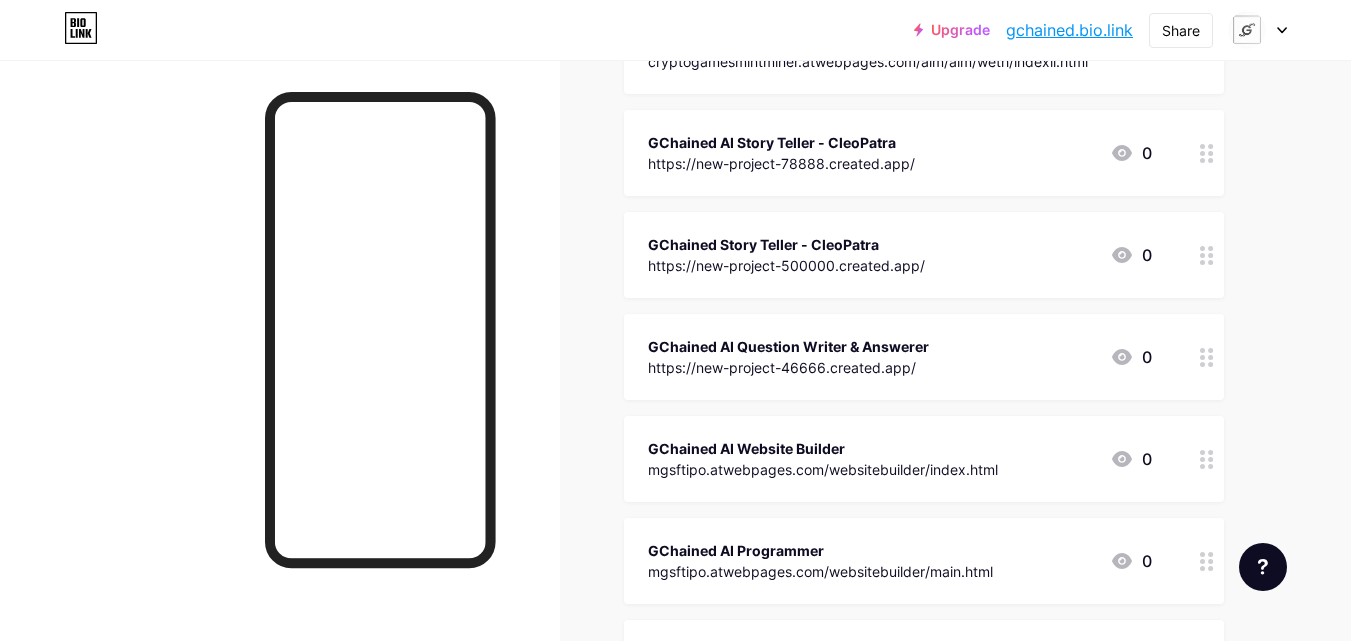 scroll, scrollTop: 7861, scrollLeft: 0, axis: vertical 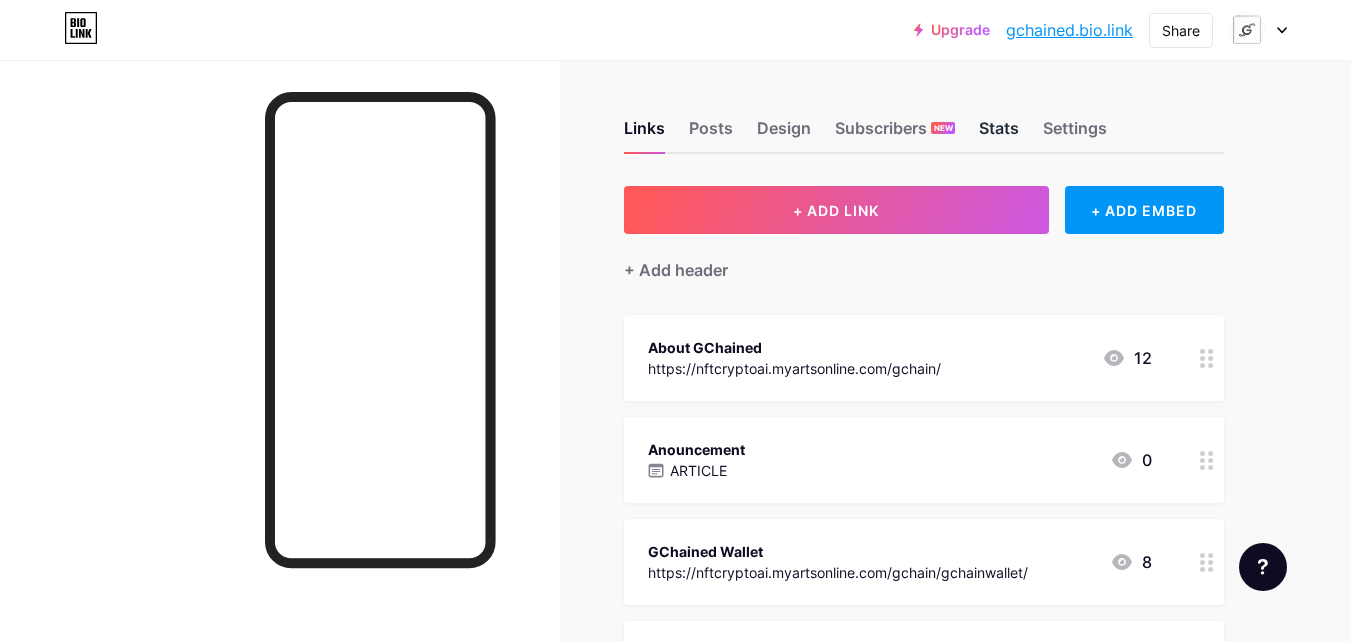 click on "Stats" at bounding box center [999, 134] 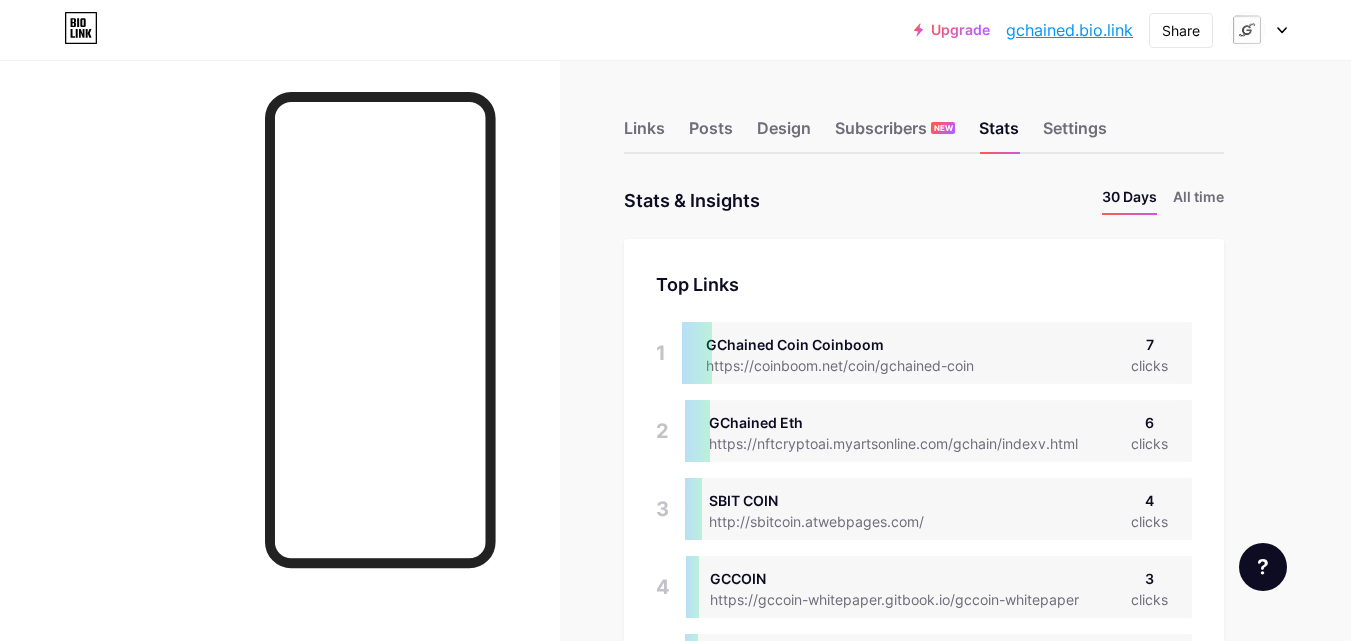 scroll, scrollTop: 1440, scrollLeft: 0, axis: vertical 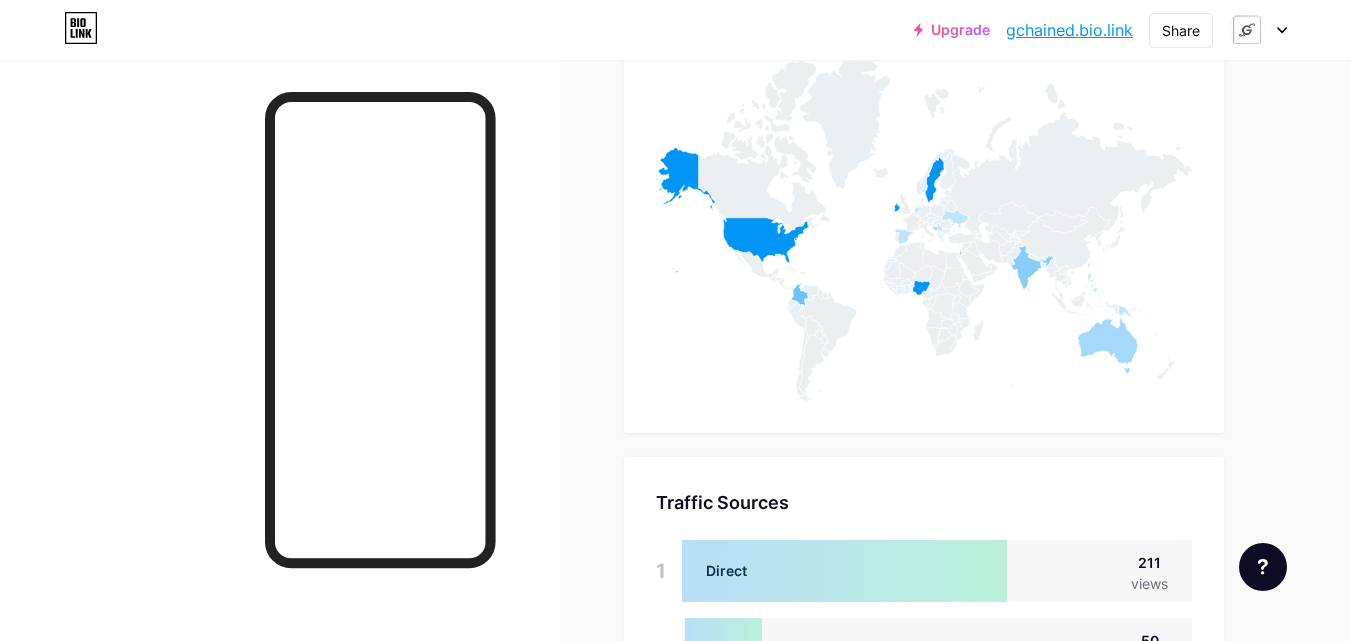 click at bounding box center [1282, 30] 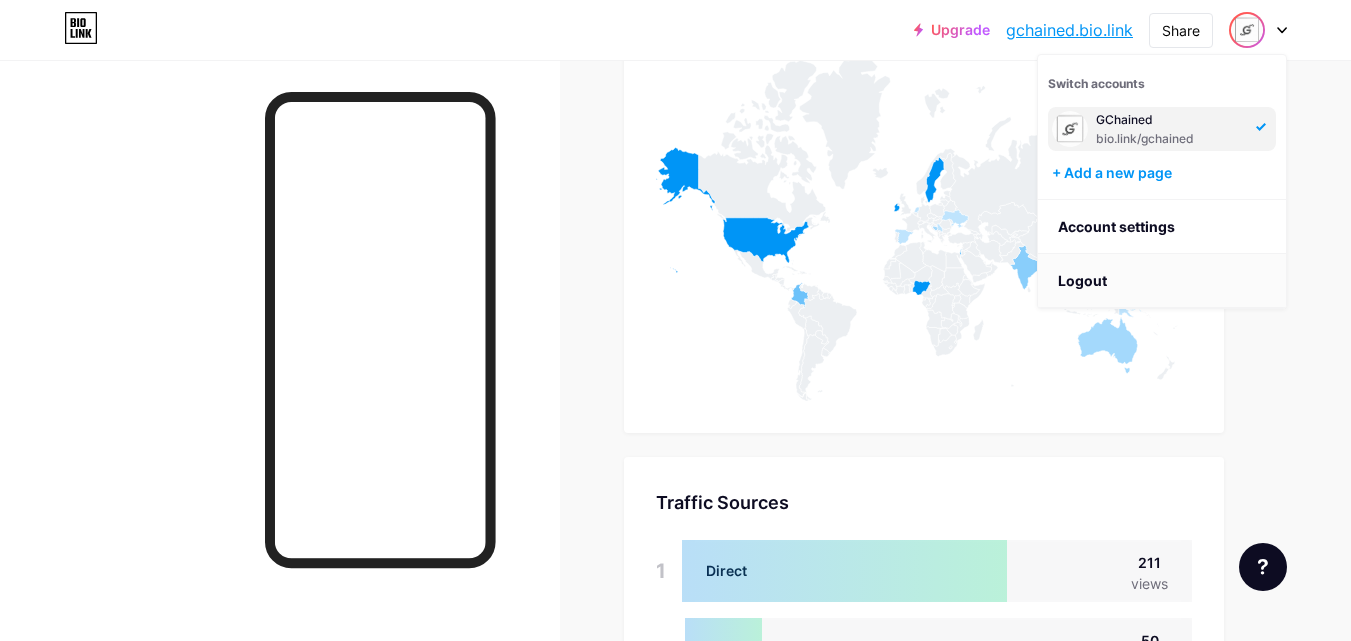click on "Logout" at bounding box center [1162, 281] 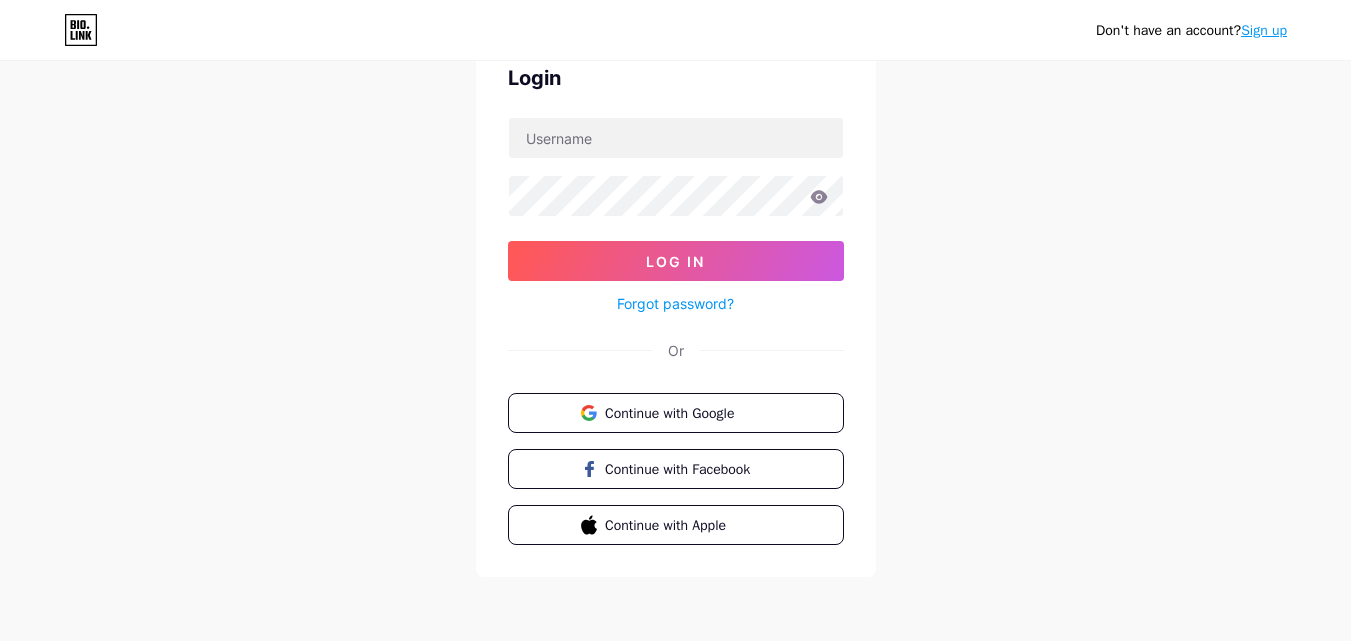 scroll, scrollTop: 0, scrollLeft: 0, axis: both 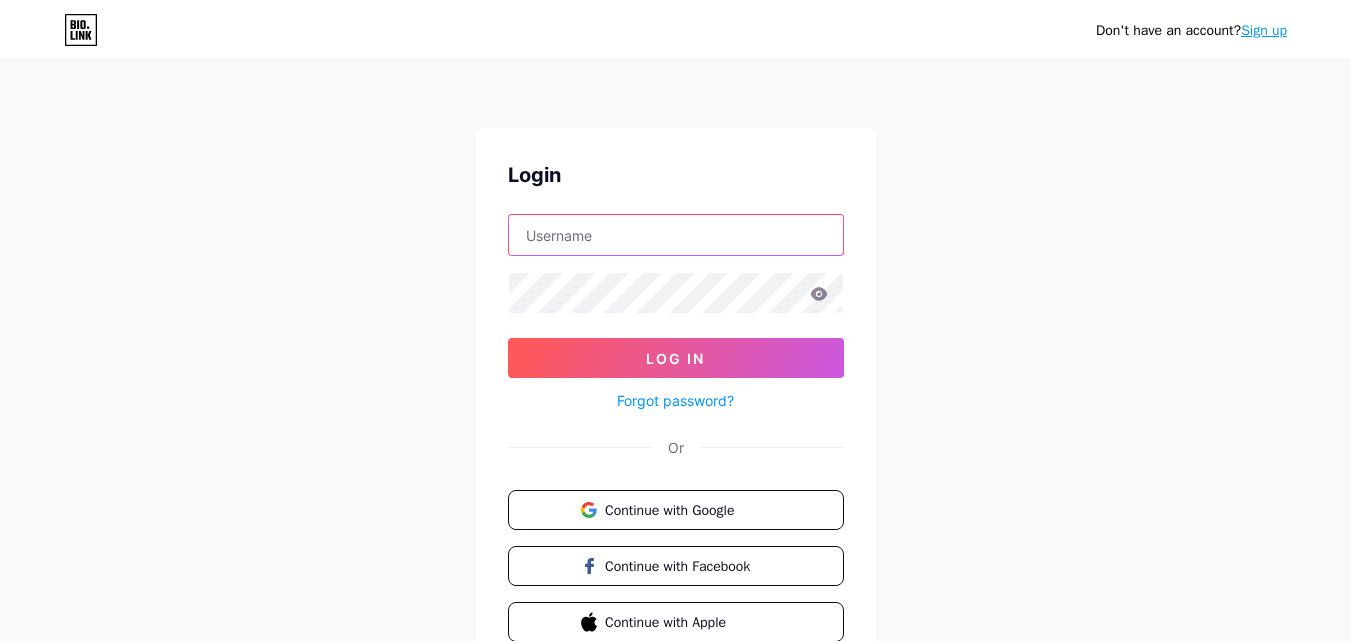 click at bounding box center [676, 235] 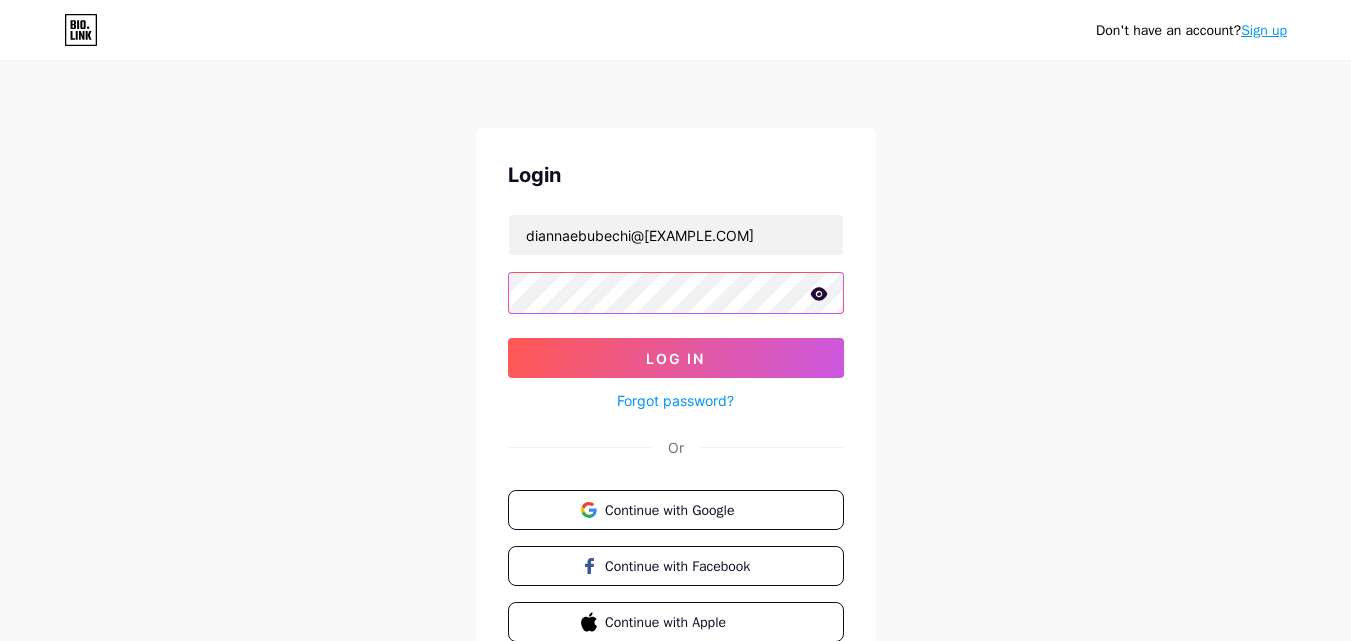 click on "Log In" at bounding box center [676, 358] 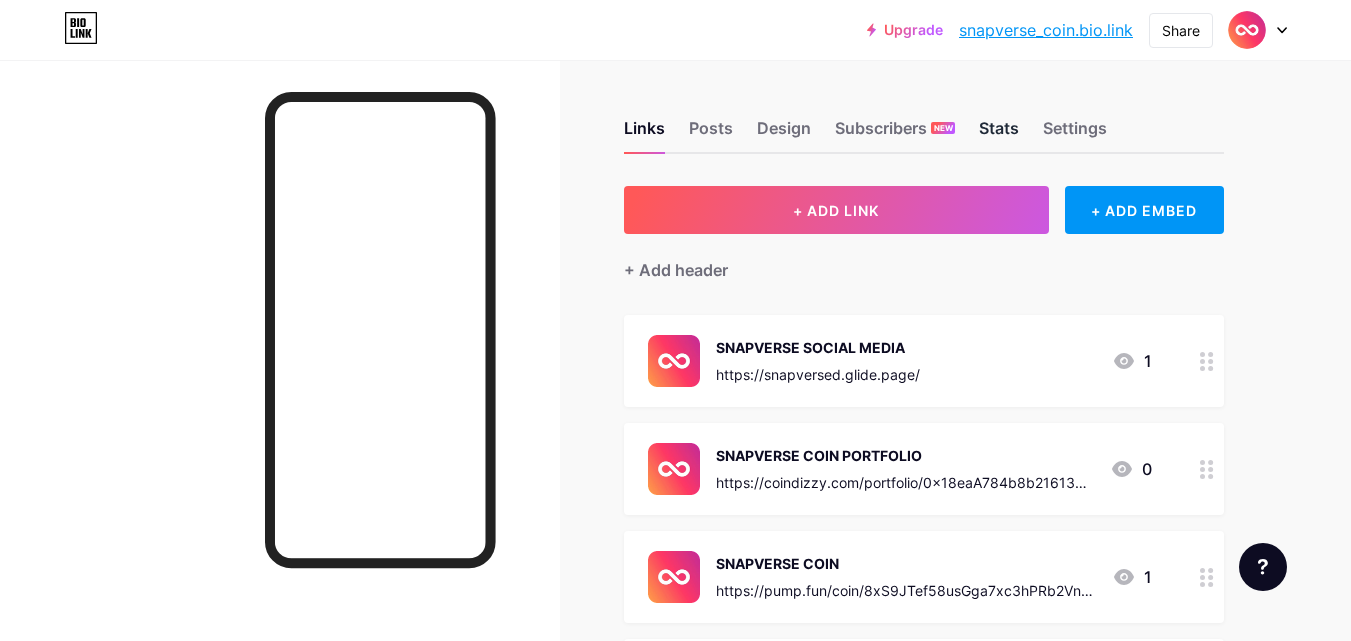 click on "Stats" at bounding box center (999, 134) 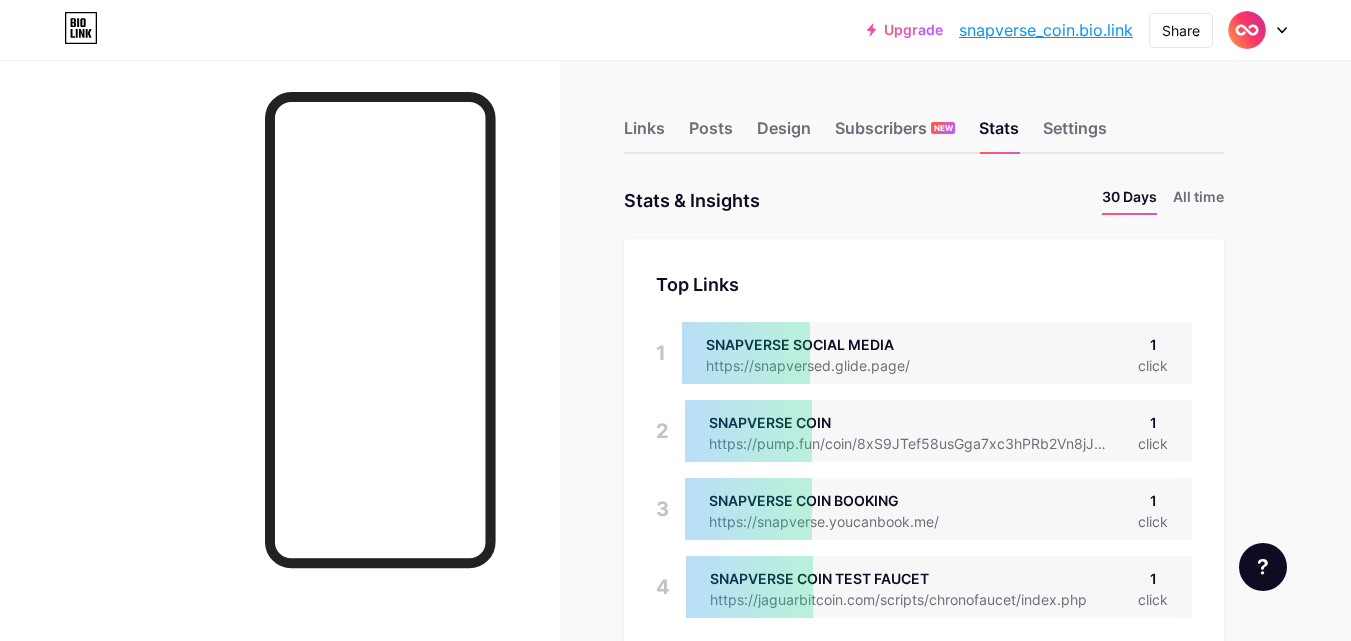scroll, scrollTop: 999359, scrollLeft: 998649, axis: both 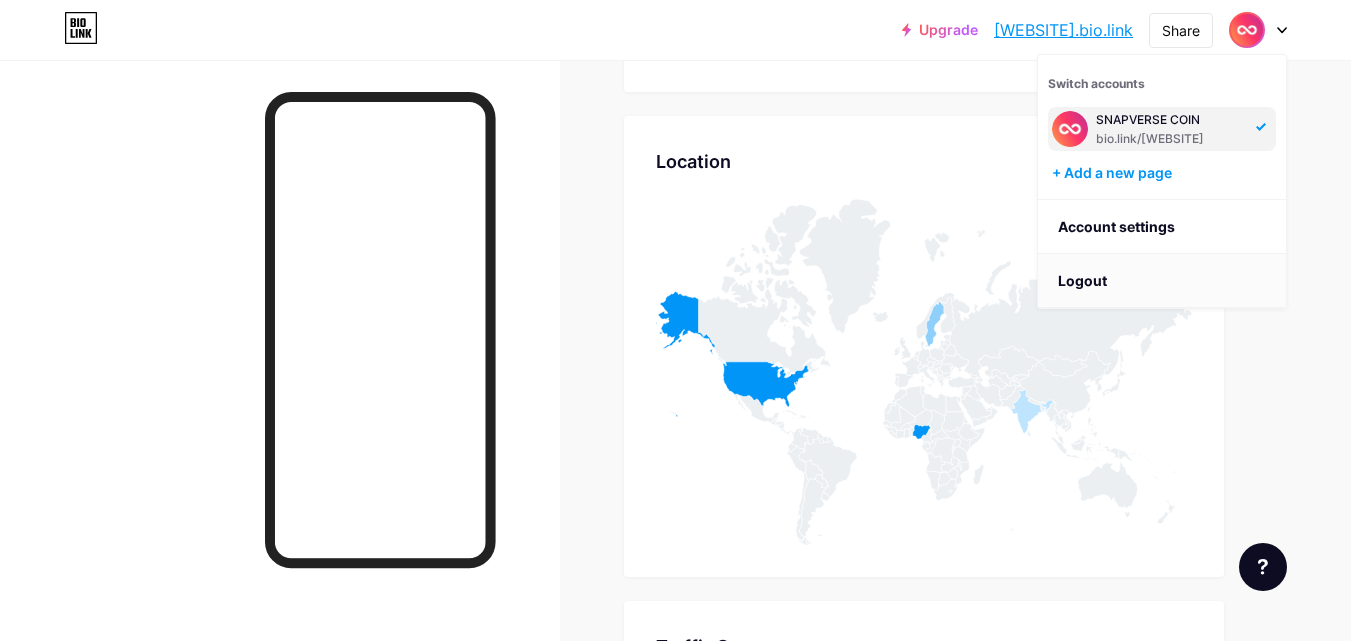 click on "Logout" at bounding box center [1162, 281] 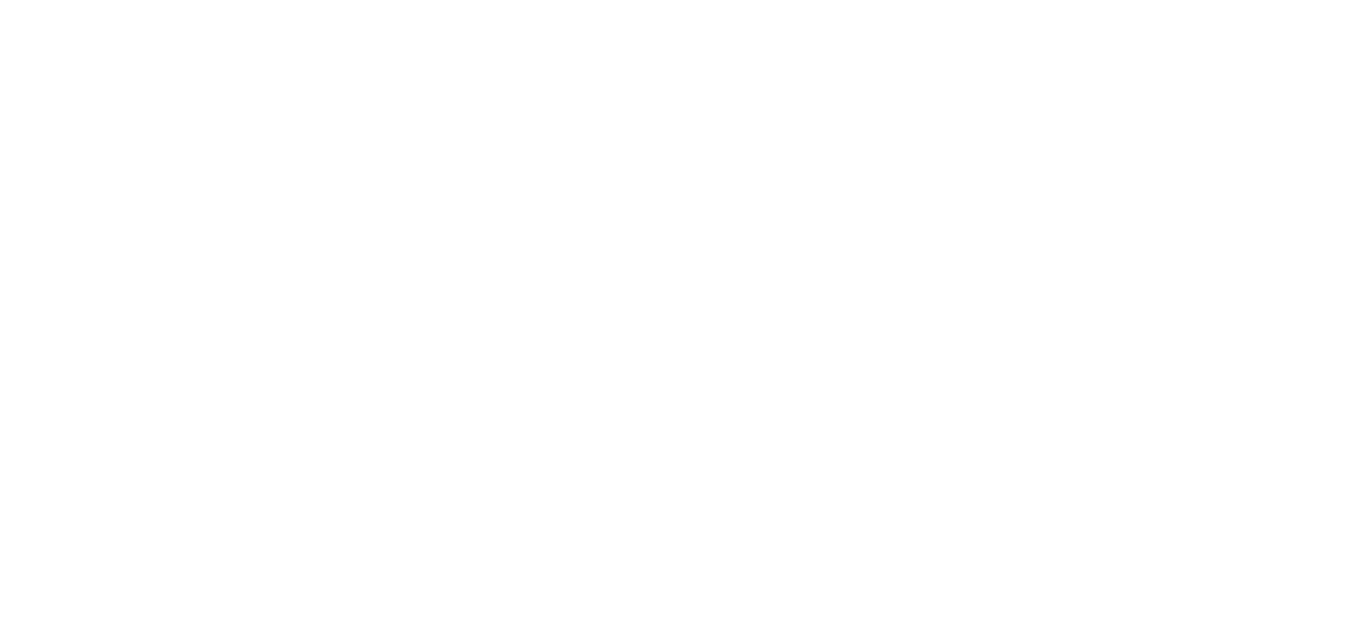 scroll, scrollTop: 0, scrollLeft: 0, axis: both 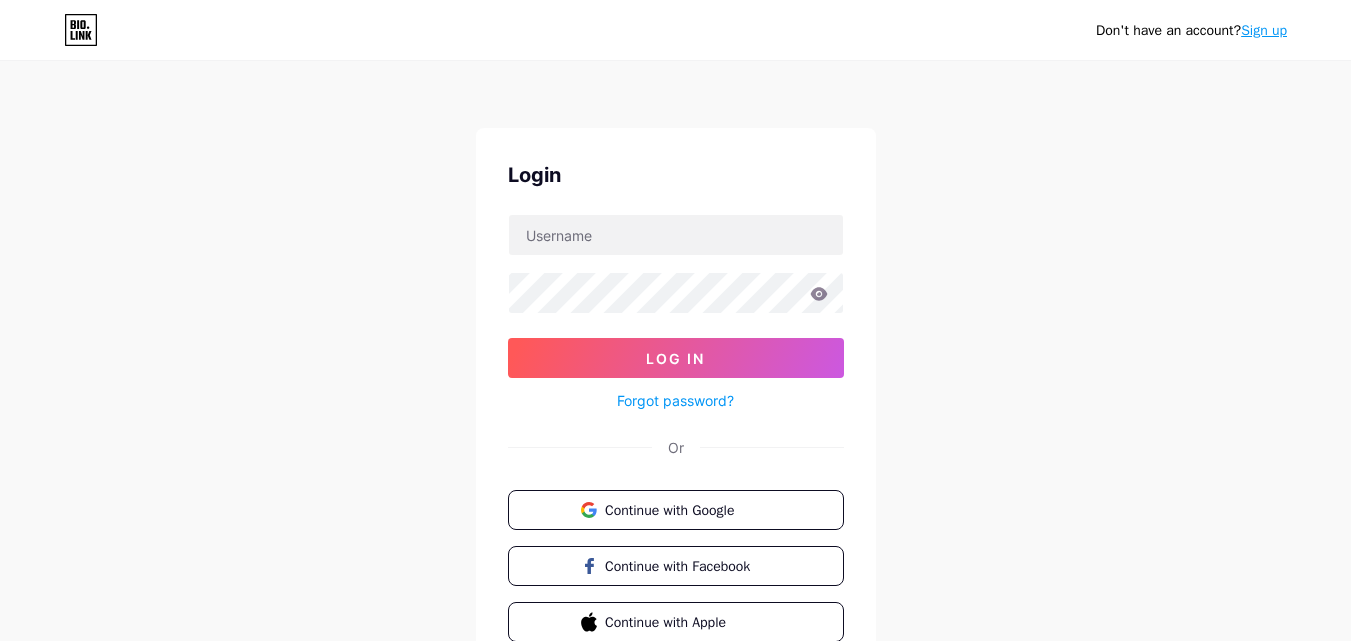 click at bounding box center (676, 235) 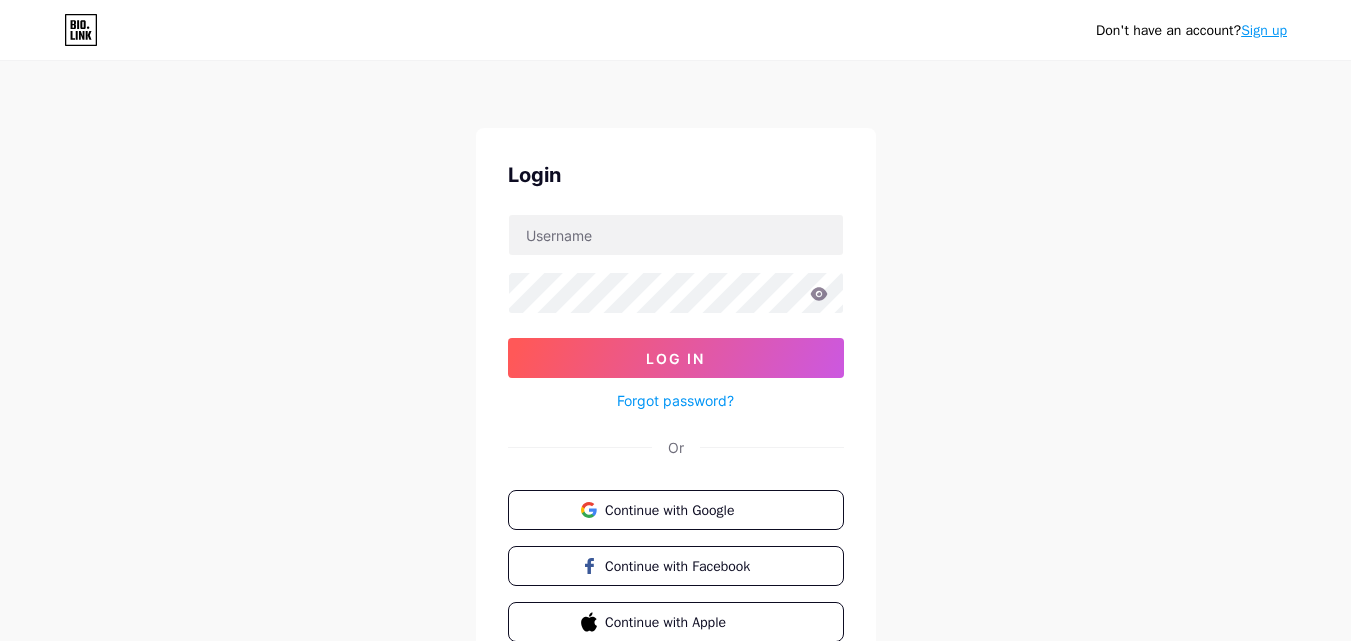 type on "godsonmarvellous29@gmail.com" 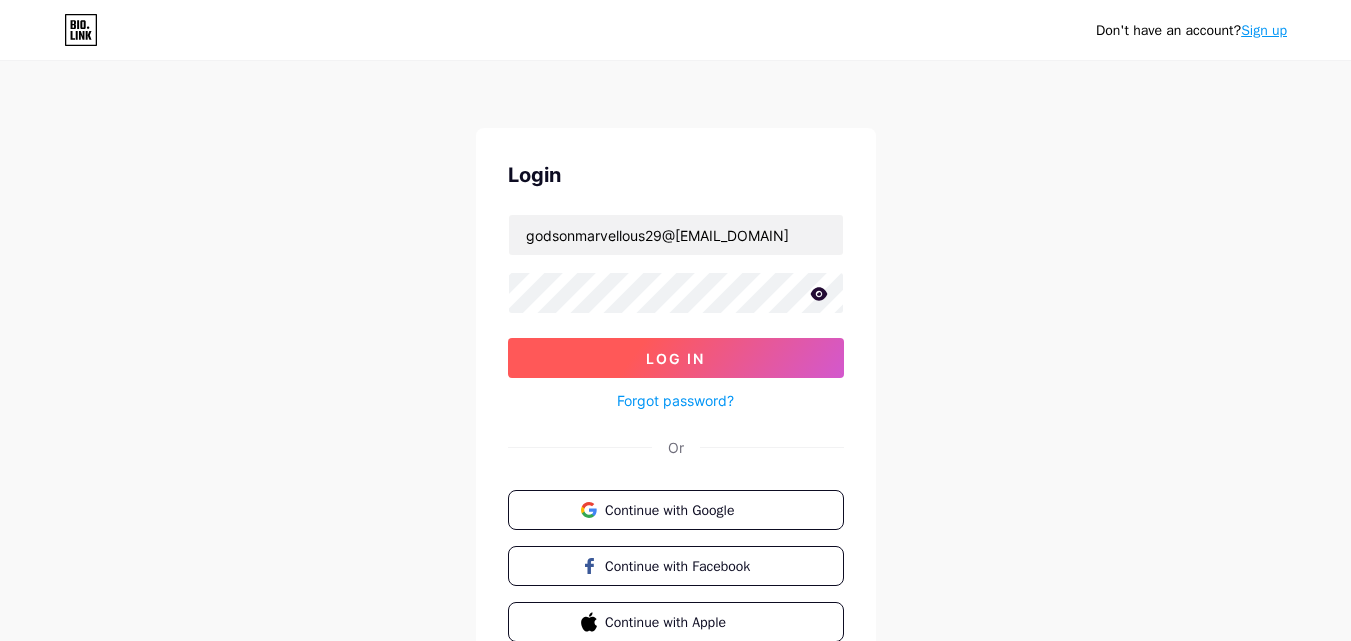 click on "Log In" at bounding box center [675, 358] 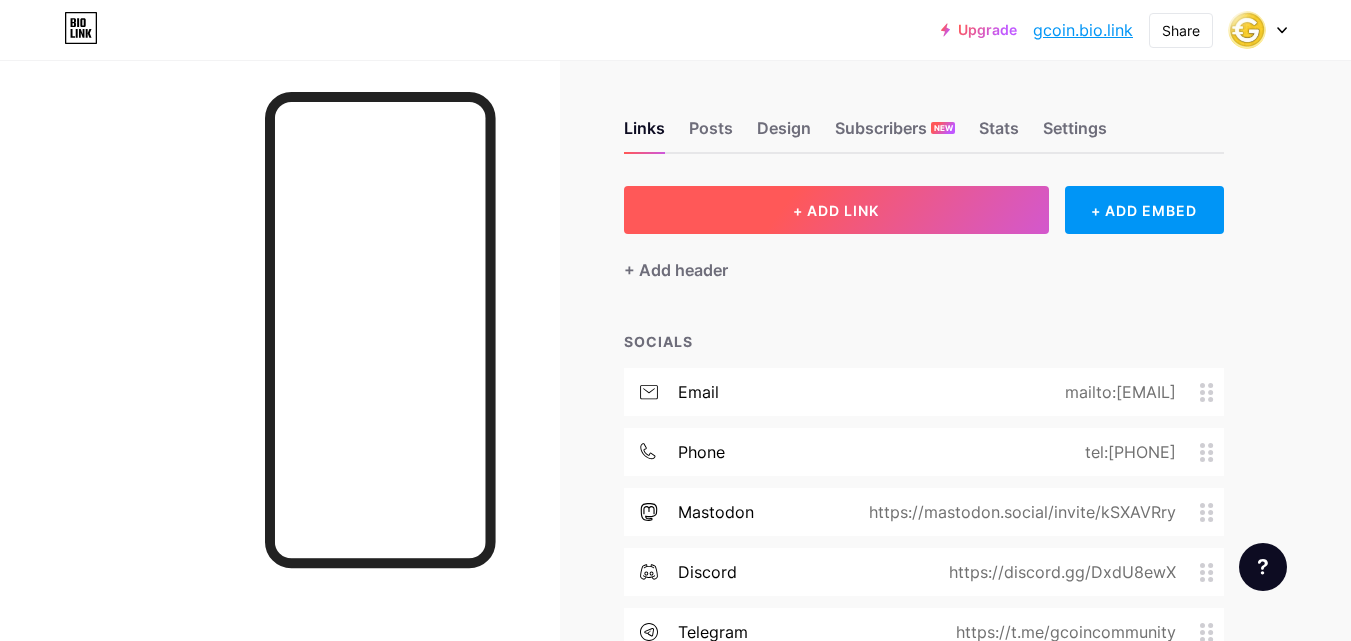 click on "+ ADD LINK" at bounding box center (836, 210) 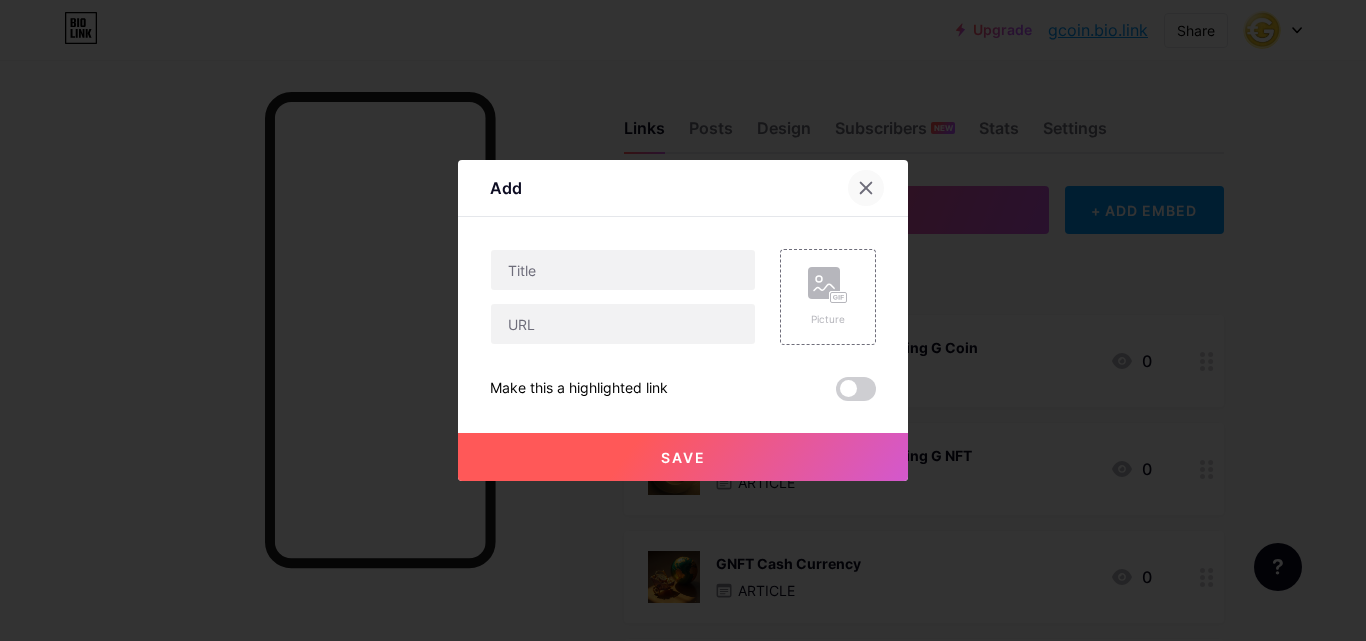 click at bounding box center (866, 188) 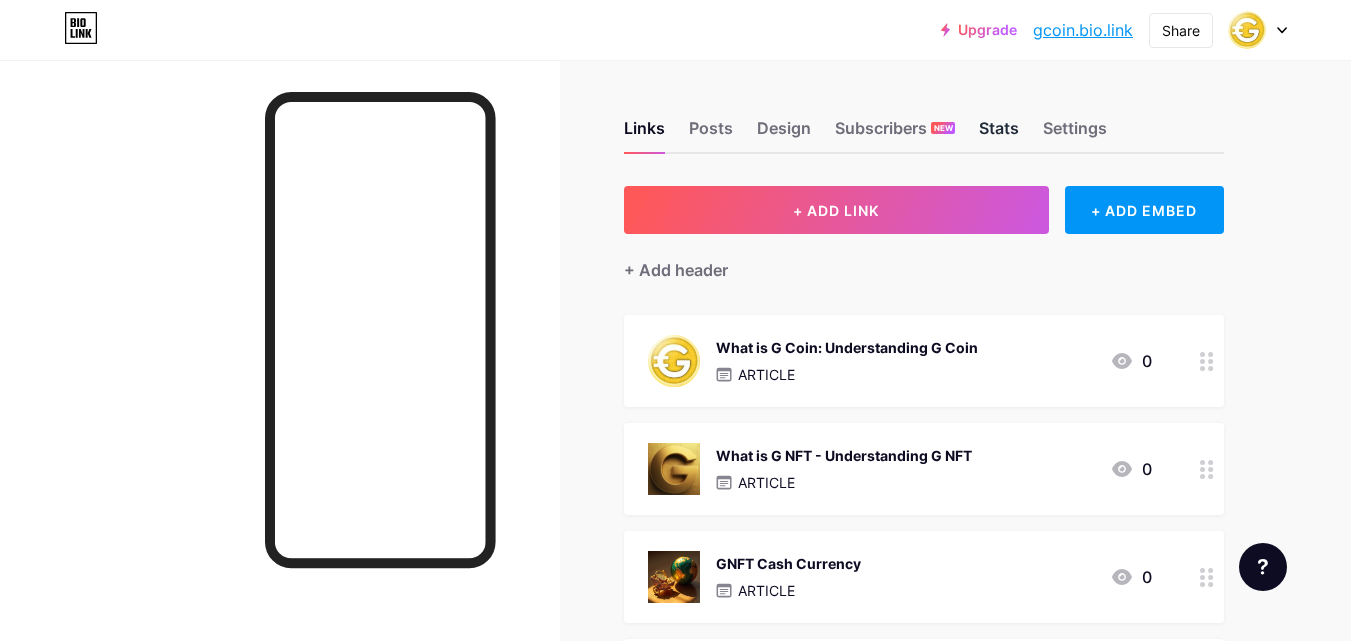 click on "Stats" at bounding box center (999, 134) 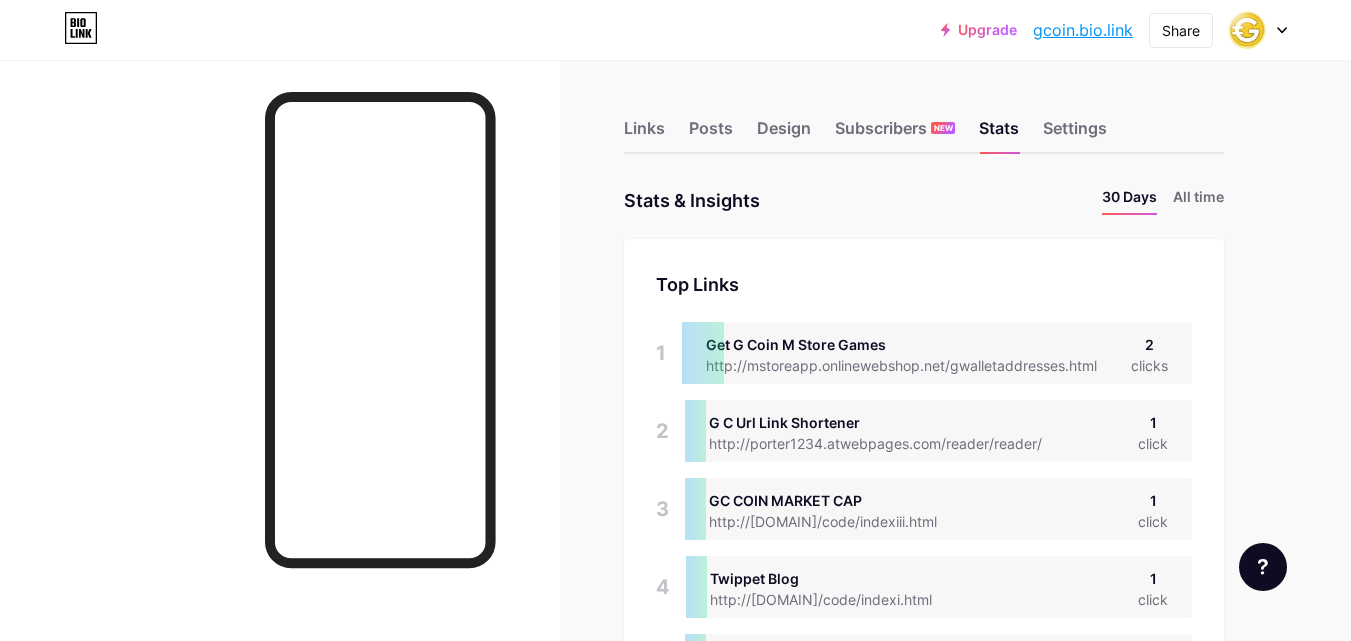 scroll, scrollTop: 999359, scrollLeft: 998649, axis: both 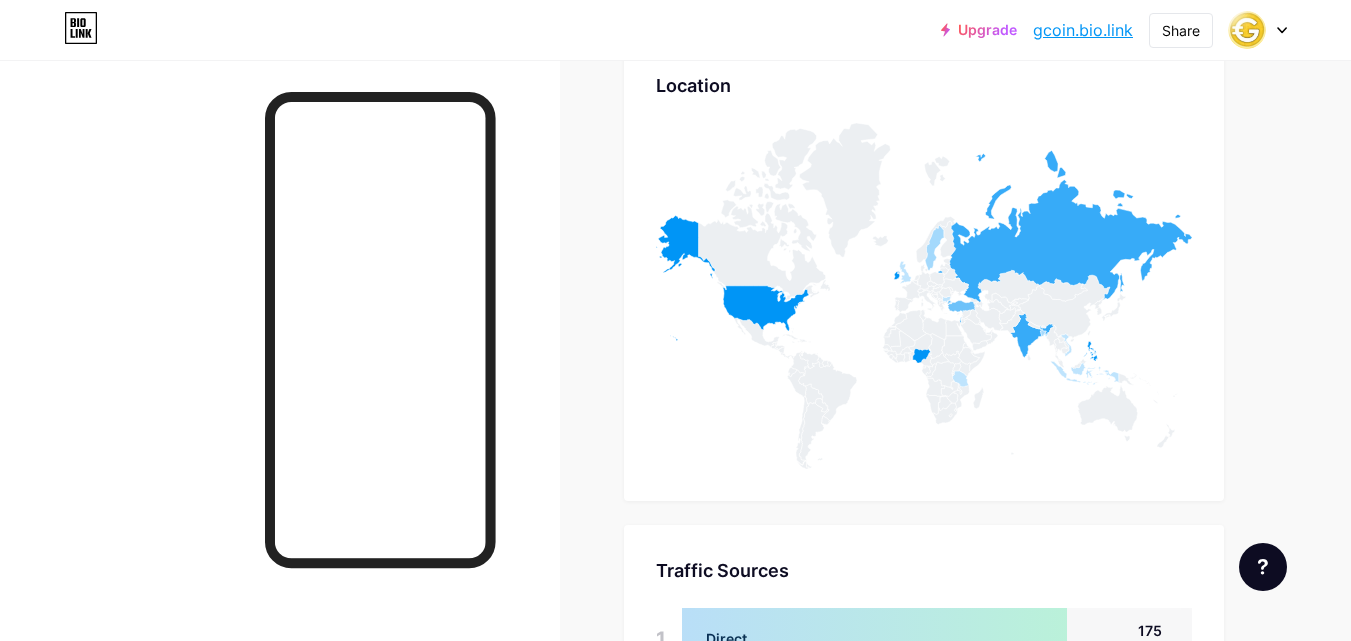 click at bounding box center (1258, 30) 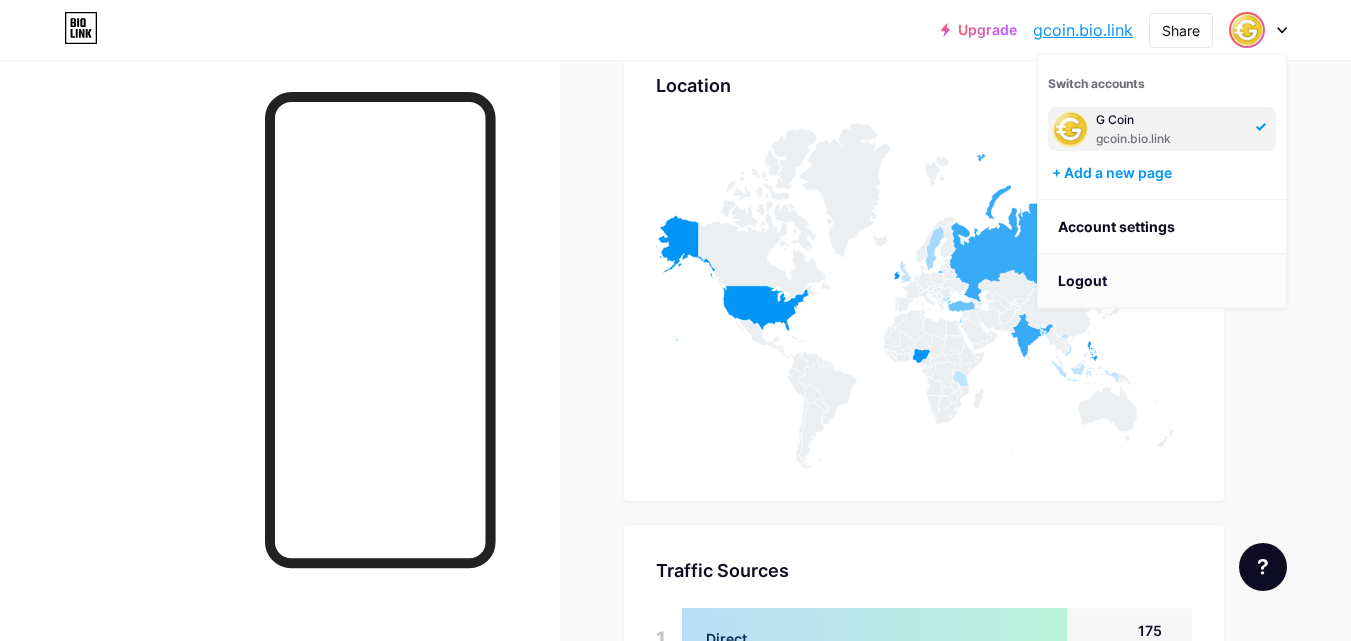 click on "Logout" at bounding box center (1162, 281) 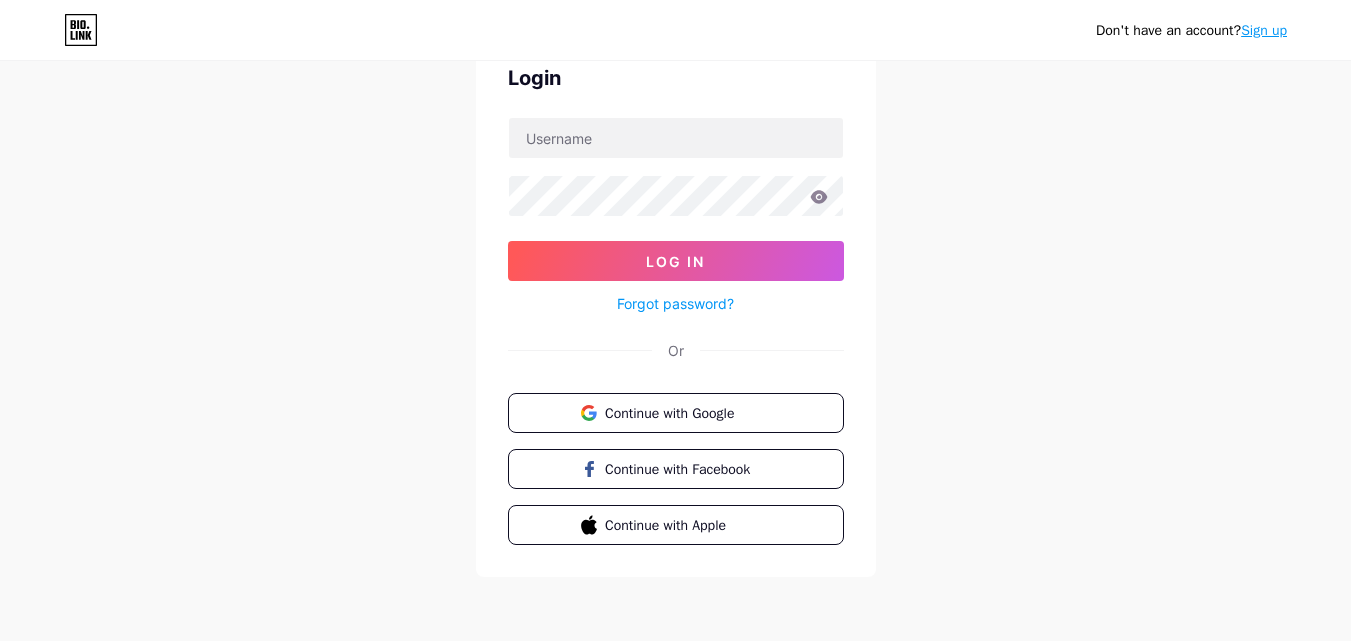 scroll, scrollTop: 0, scrollLeft: 0, axis: both 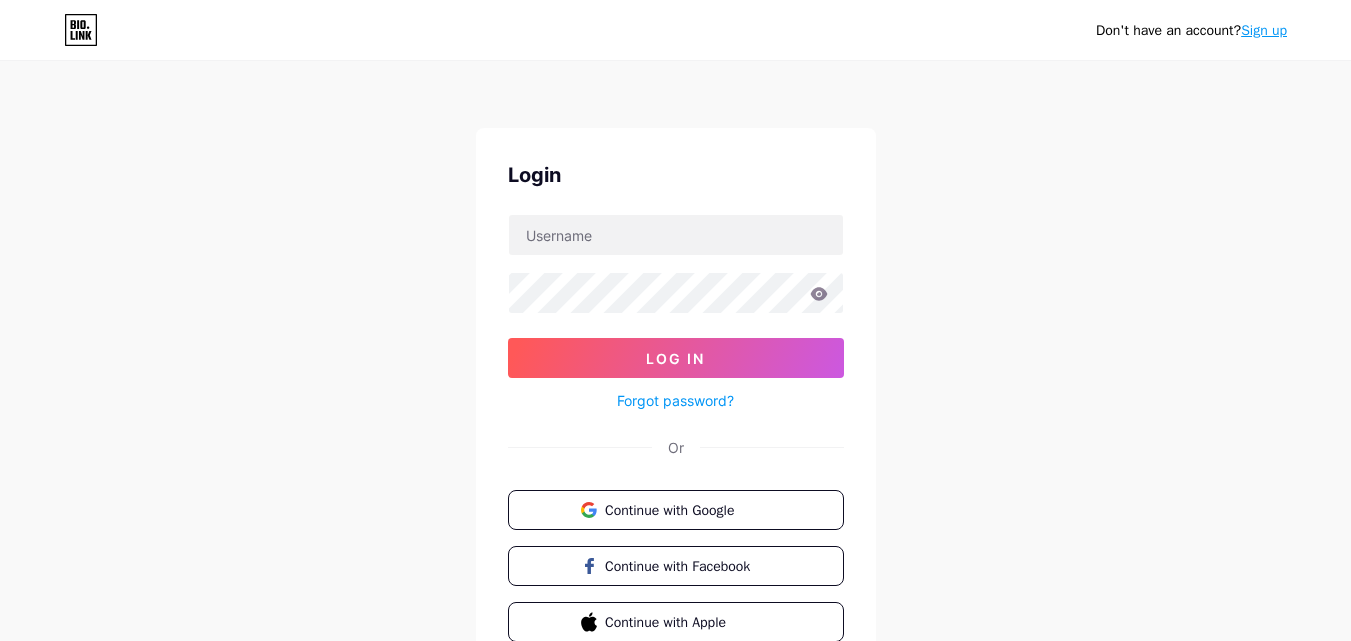 type on "[USERNAME]@[DOMAIN]" 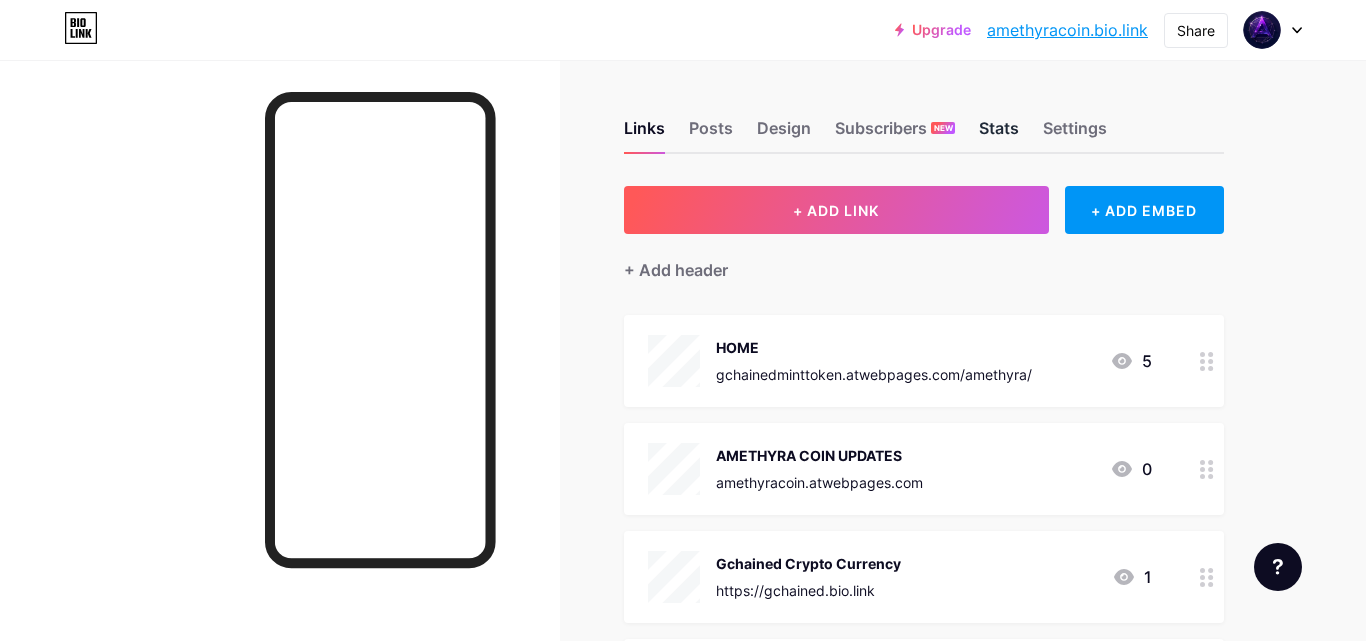 click on "Stats" at bounding box center [999, 134] 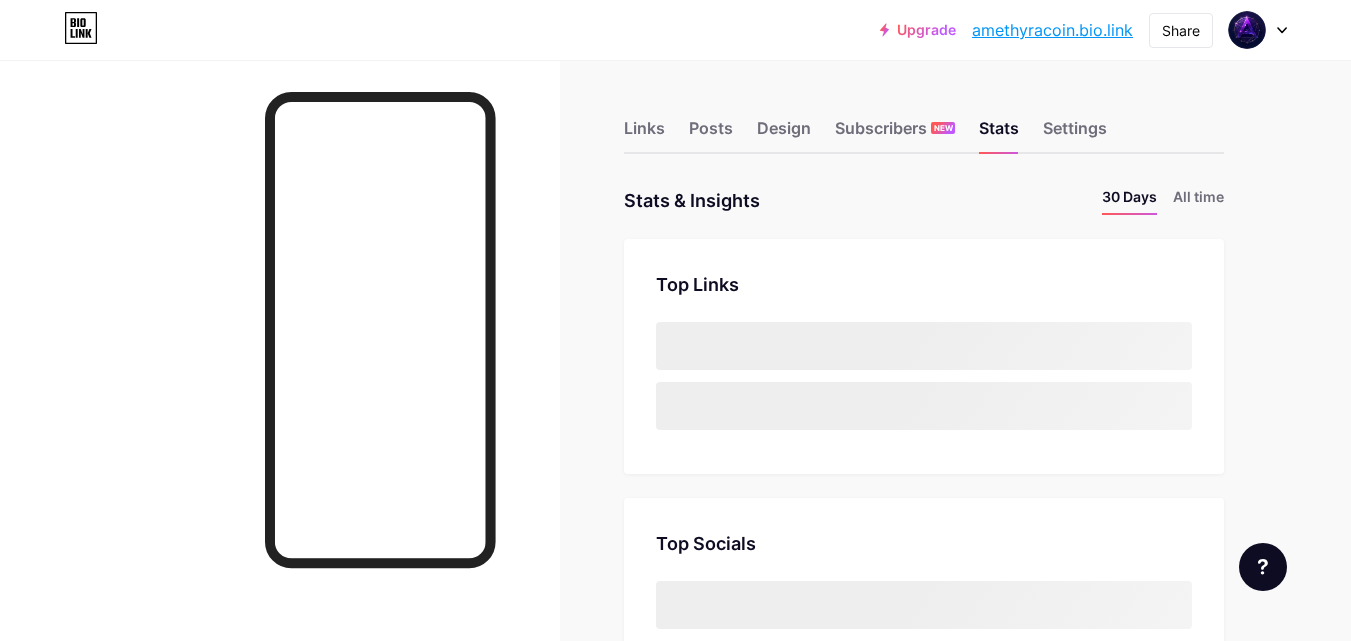 scroll, scrollTop: 0, scrollLeft: 0, axis: both 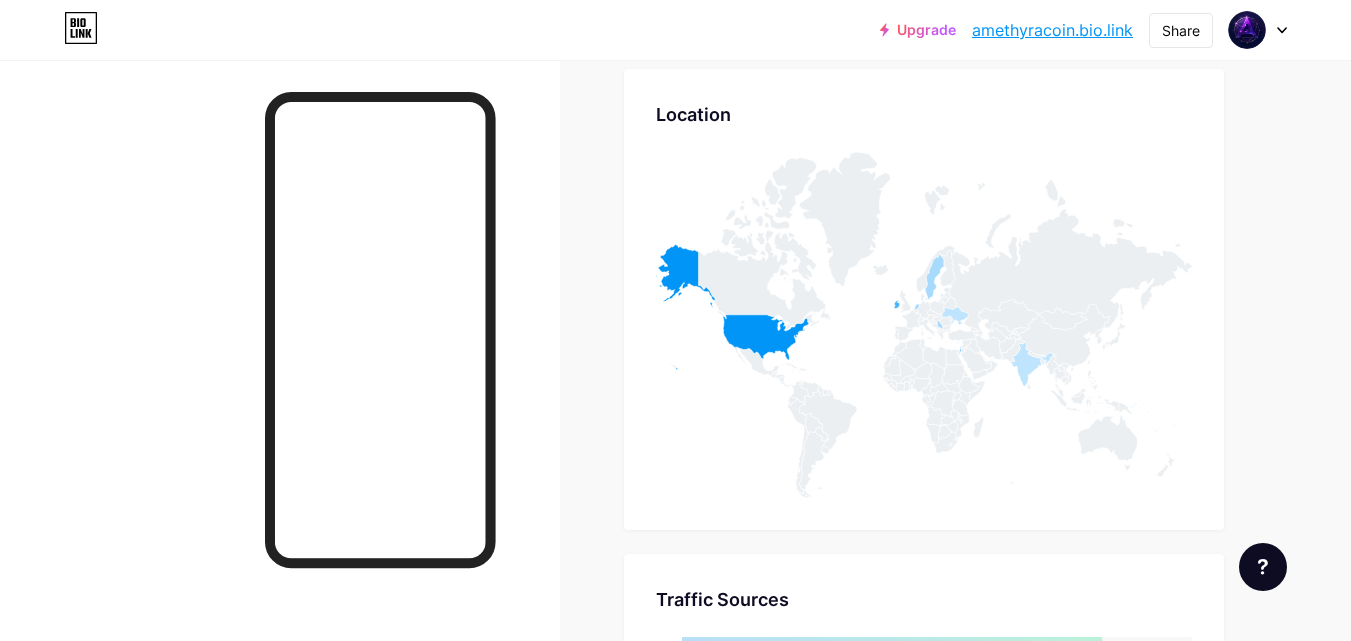 click on "Upgrade   amethyracoin.bi...   amethyracoin.bio.link   Share               Switch accounts     Amethyra (AMT) Coin   bio.link/amethyracoin       + Add a new page        Account settings   Logout" at bounding box center (675, 30) 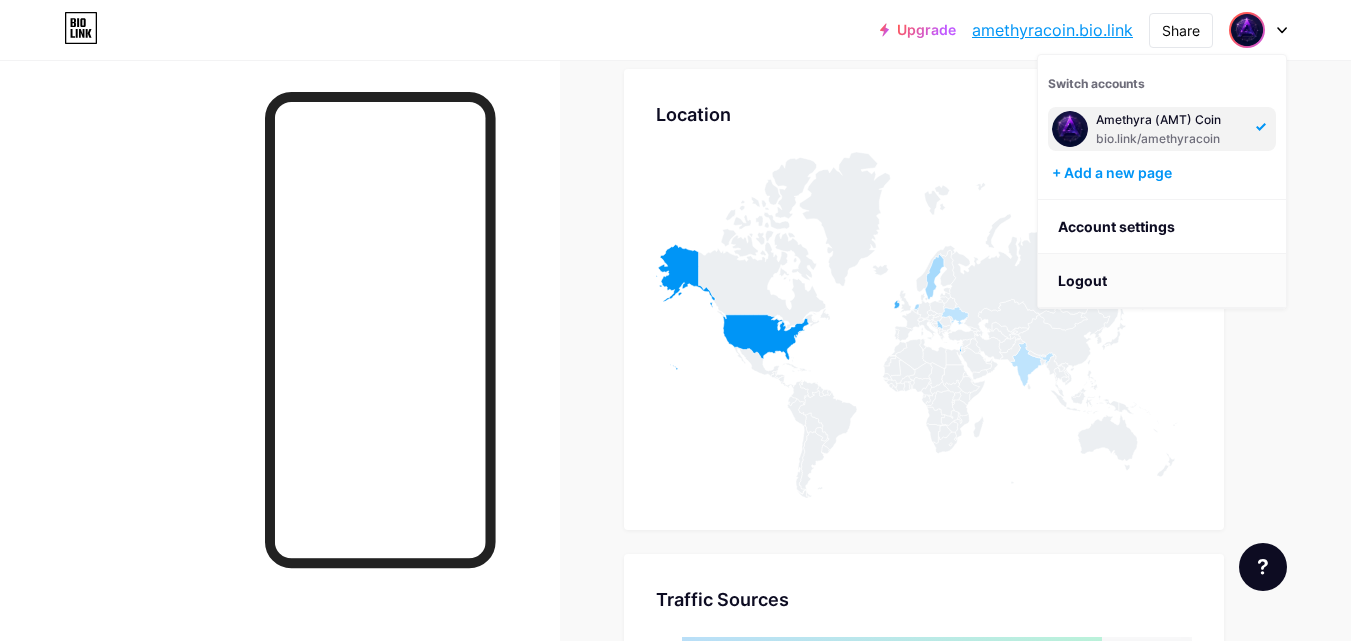 click on "Logout" at bounding box center (1162, 281) 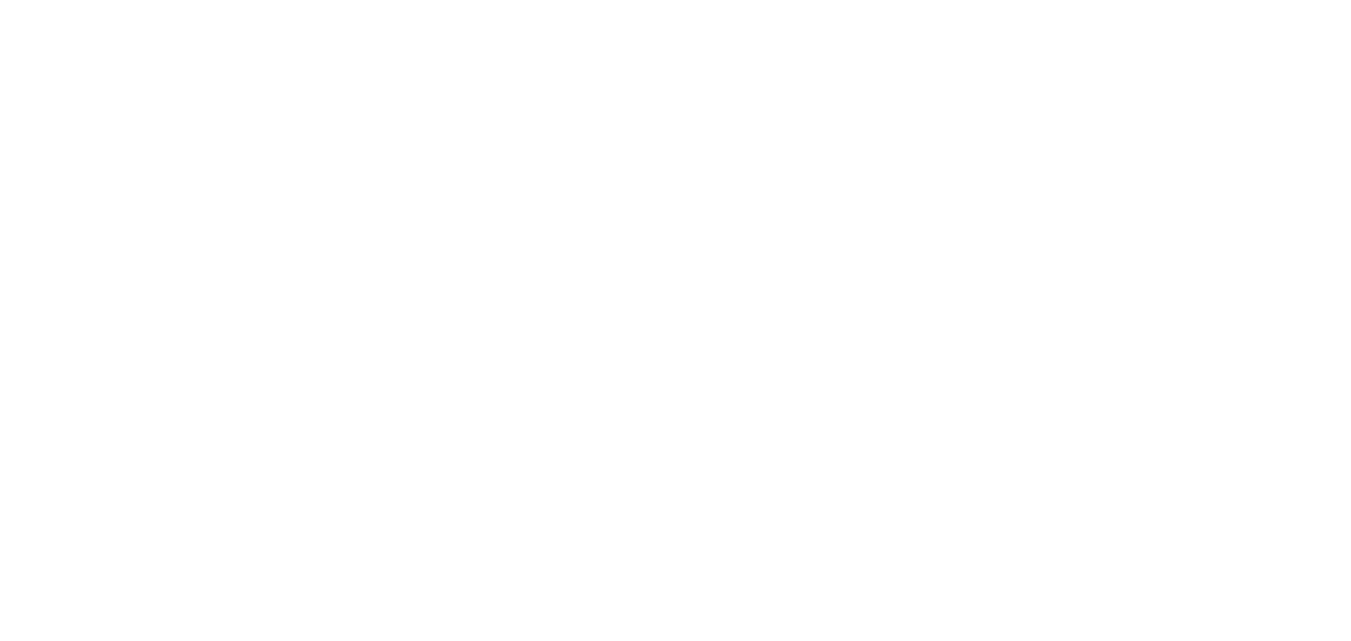 scroll, scrollTop: 0, scrollLeft: 0, axis: both 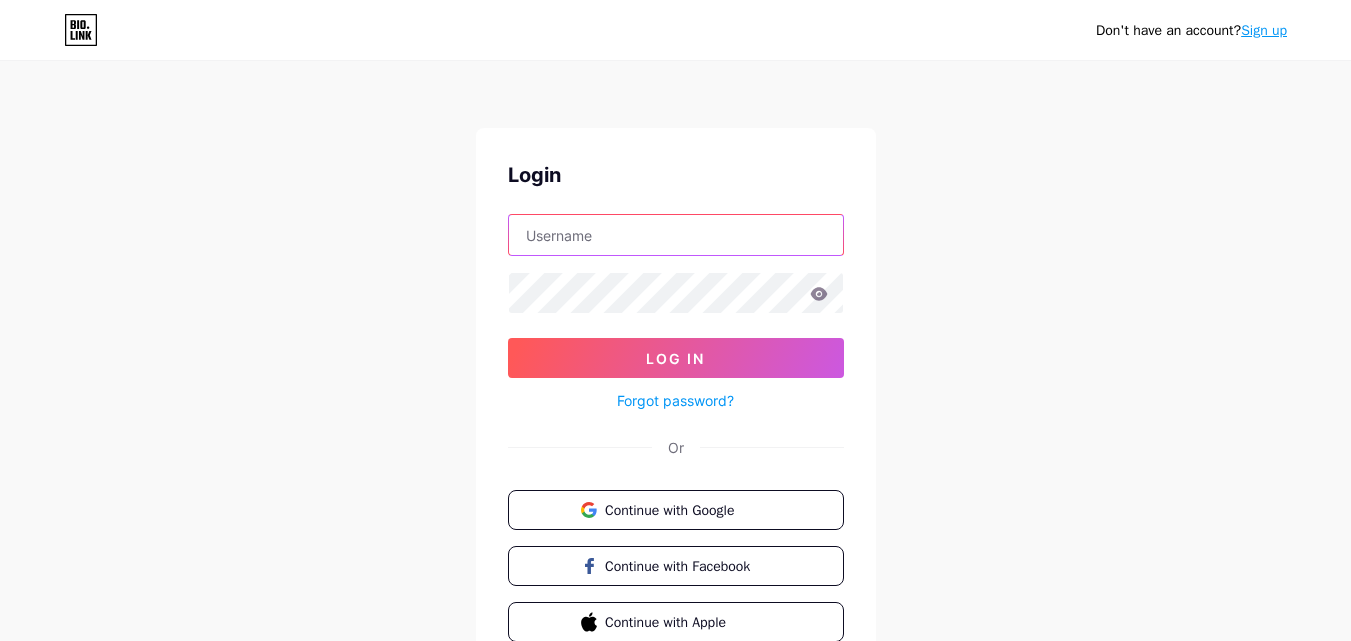 click at bounding box center [676, 235] 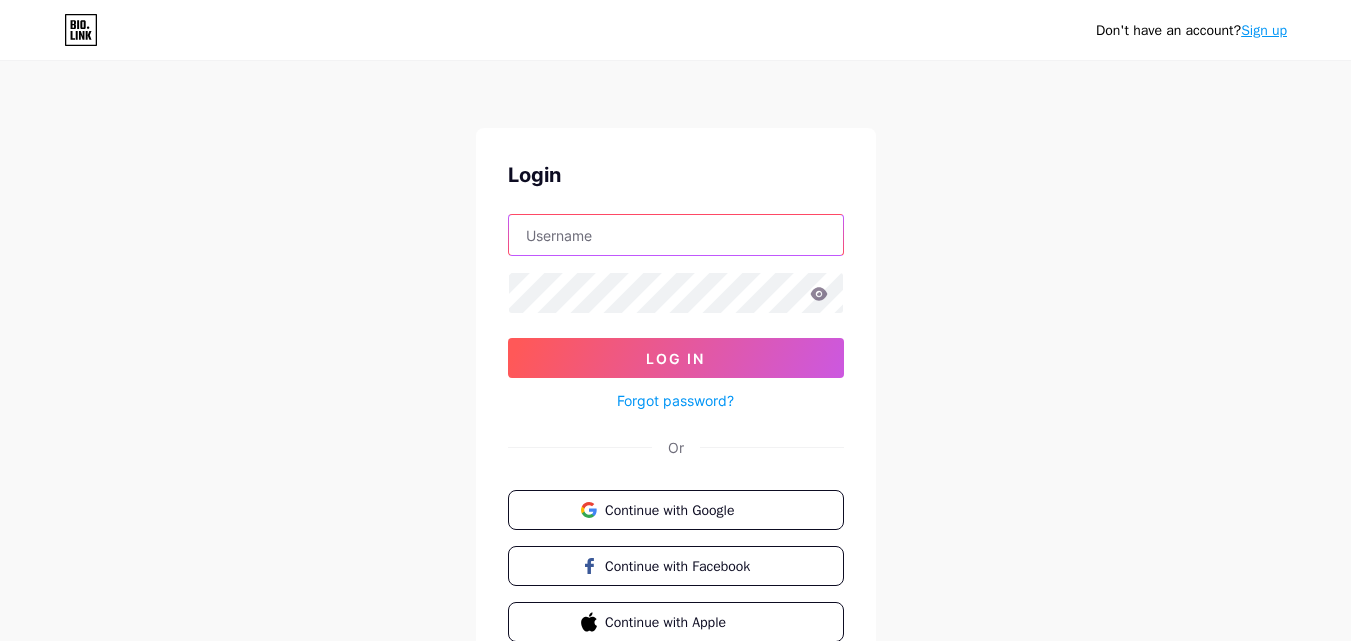 type on "opeoluwakehindesumilola@gmail.com" 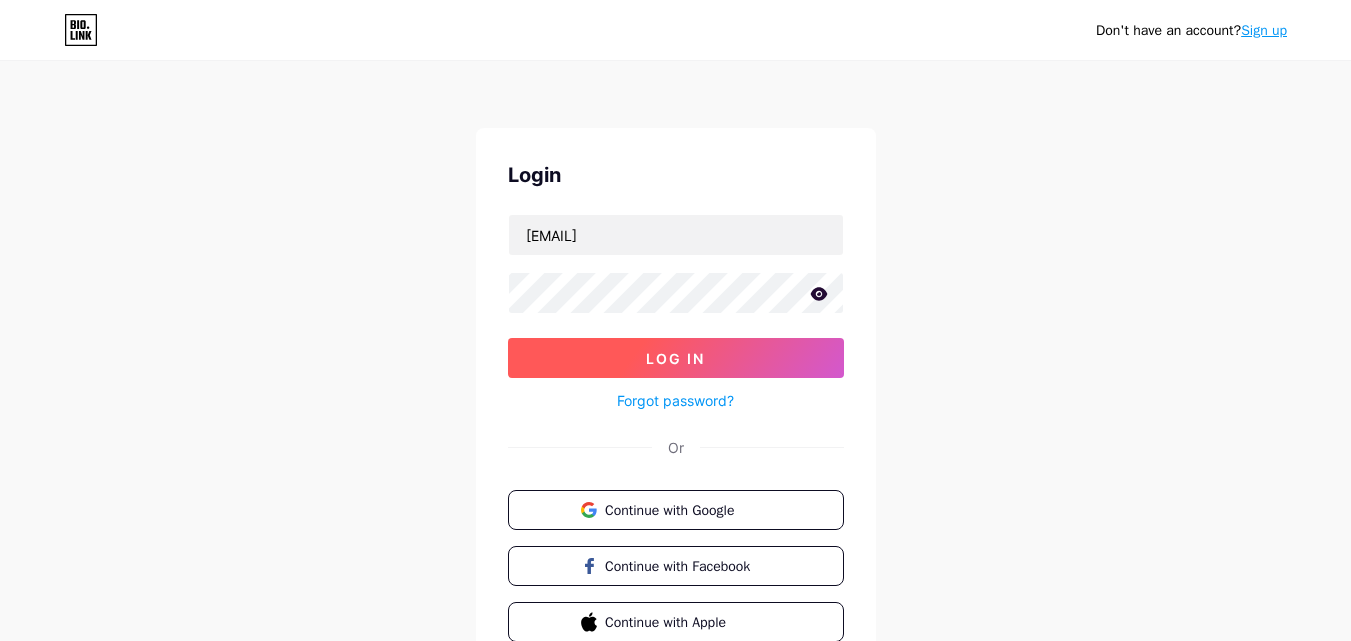 click on "Log In" at bounding box center (676, 358) 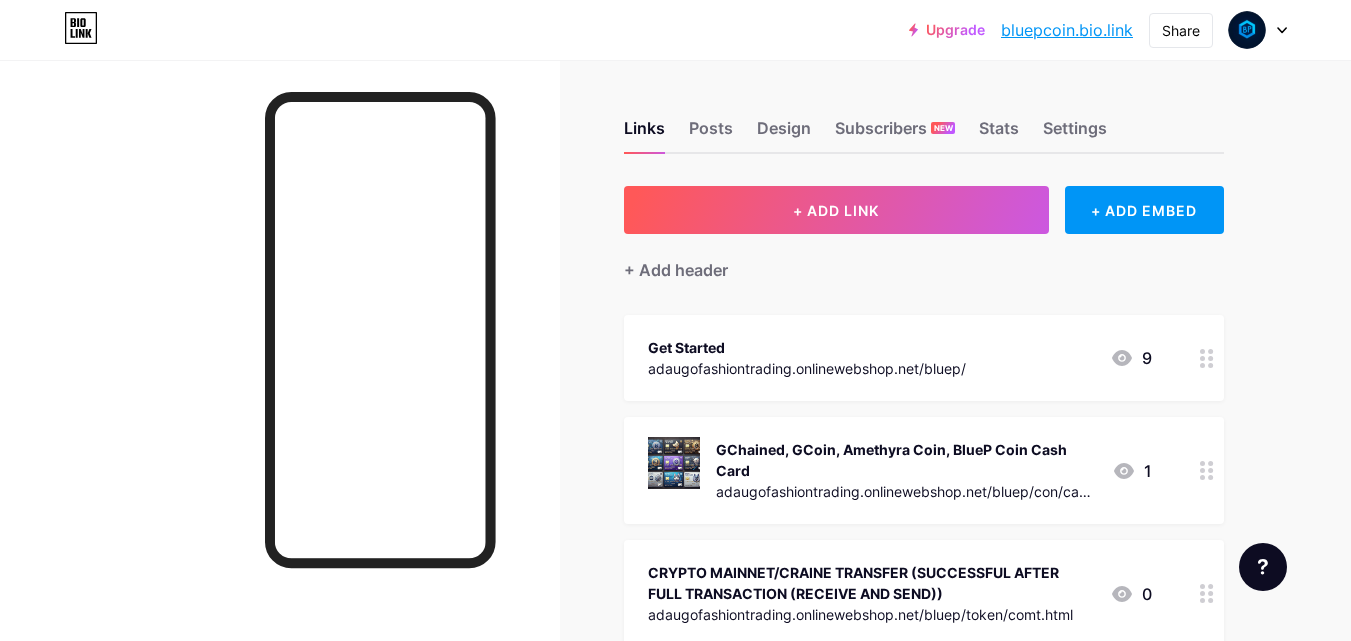 scroll, scrollTop: 0, scrollLeft: 0, axis: both 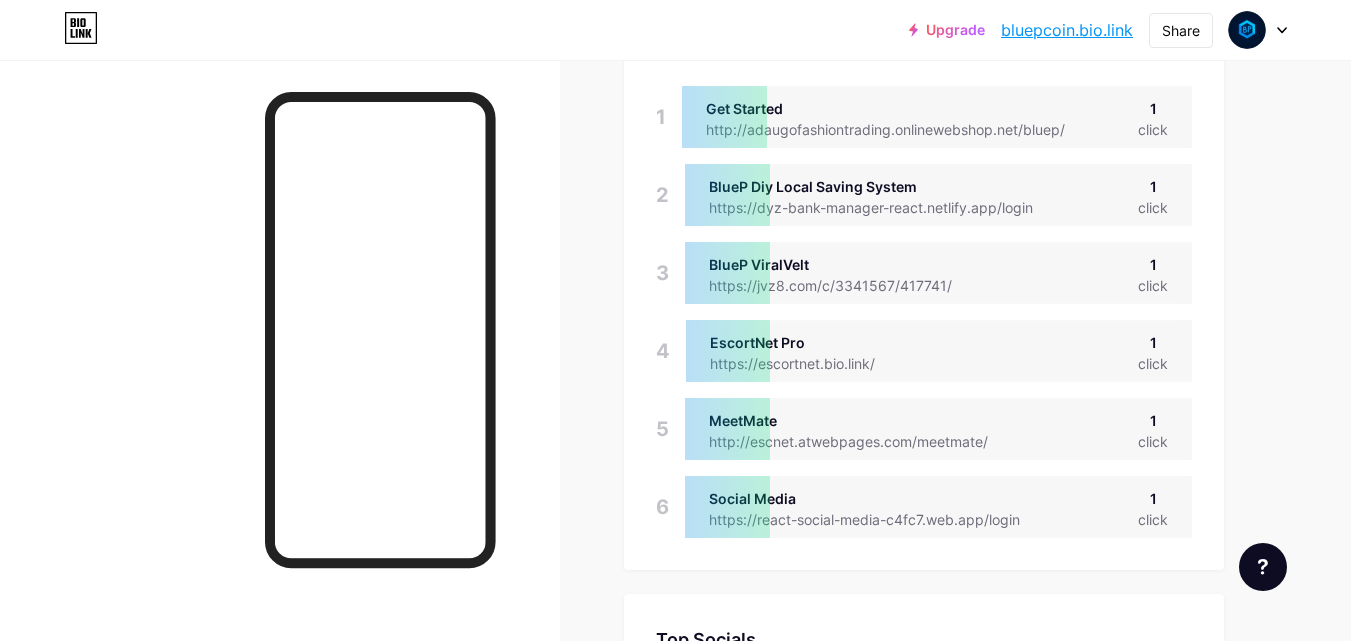 click on "Upgrade   bluepcoin.bio.l...   bluepcoin.bio.link   Share               Switch accounts     BlueP Coin   bio.link/bluepcoin       + Add a new page        Account settings   Logout   Link Copied
Links
Posts
Design
Subscribers
NEW
Stats
Settings     Stats & Insights   Page Stats   30 Days
All
time
Top Links   Links   1   Get Started   http://adaugofashiontrading.onlinewebshop.net/bluep/   1   click   2   BlueP Diy Local Saving System   https://dyz-bank-manager-react.netlify.app/login   1   click   3   BlueP ViralVelt   https://jvz8.com/c/3341567/417741/   1   click   4   EscortNet Pro   https://escortnet.bio.link/   1   click   5   MeetMate   http://escnet.atwebpages.com/meetmate/   1   click   6   Social Media   https://react-social-media-c4fc7.web.app/login   1   click     Top Socials   Top Socials   No social clicks data so far.   Page Views   Page Views     Location   Location" at bounding box center [675, 913] 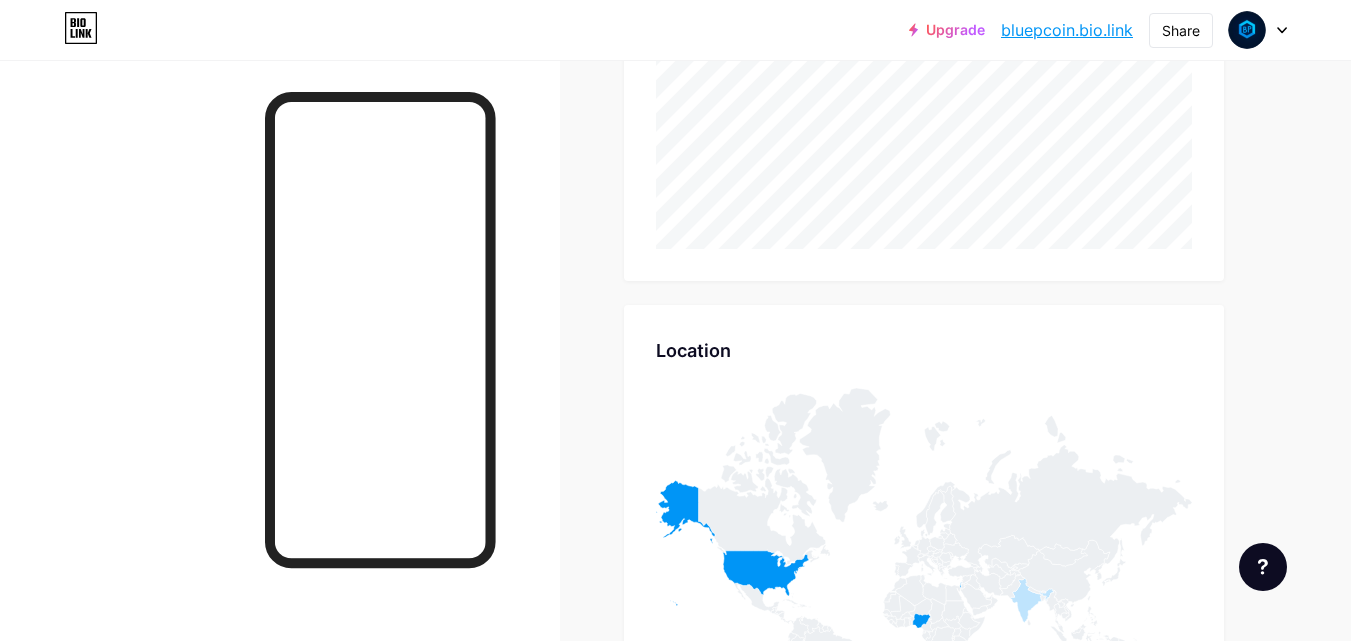 scroll, scrollTop: 1316, scrollLeft: 0, axis: vertical 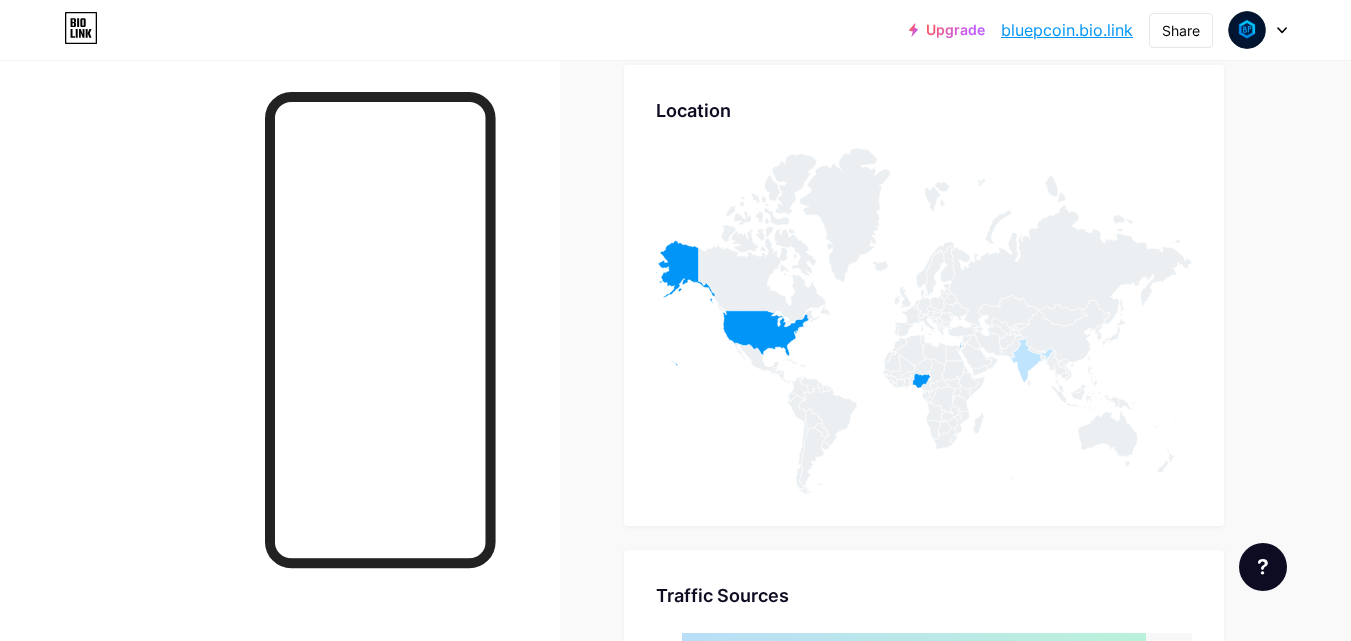click at bounding box center [1282, 30] 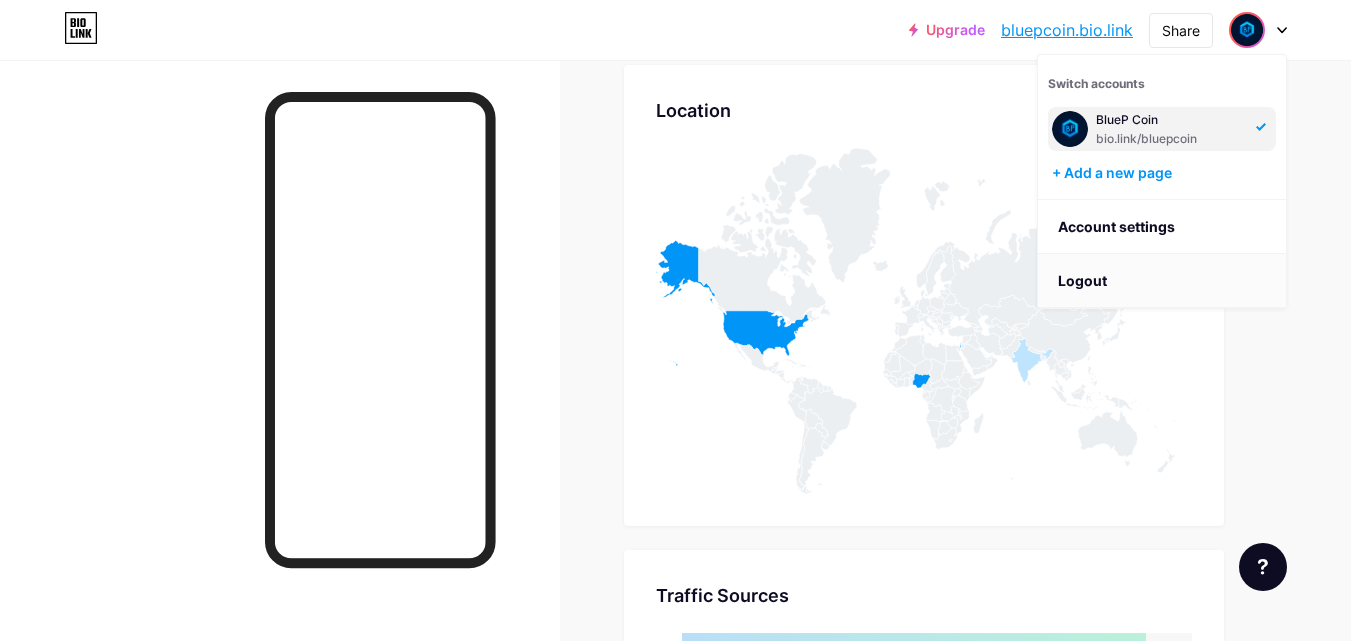 click on "Logout" at bounding box center (1162, 281) 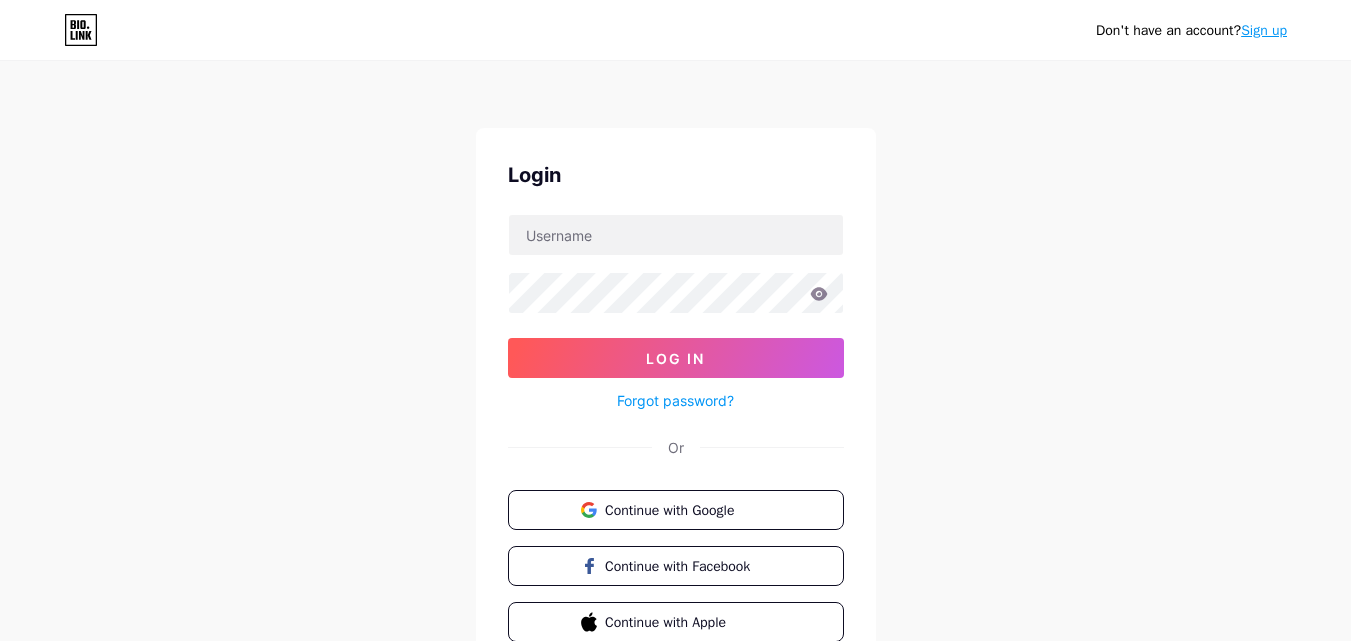 scroll, scrollTop: 0, scrollLeft: 0, axis: both 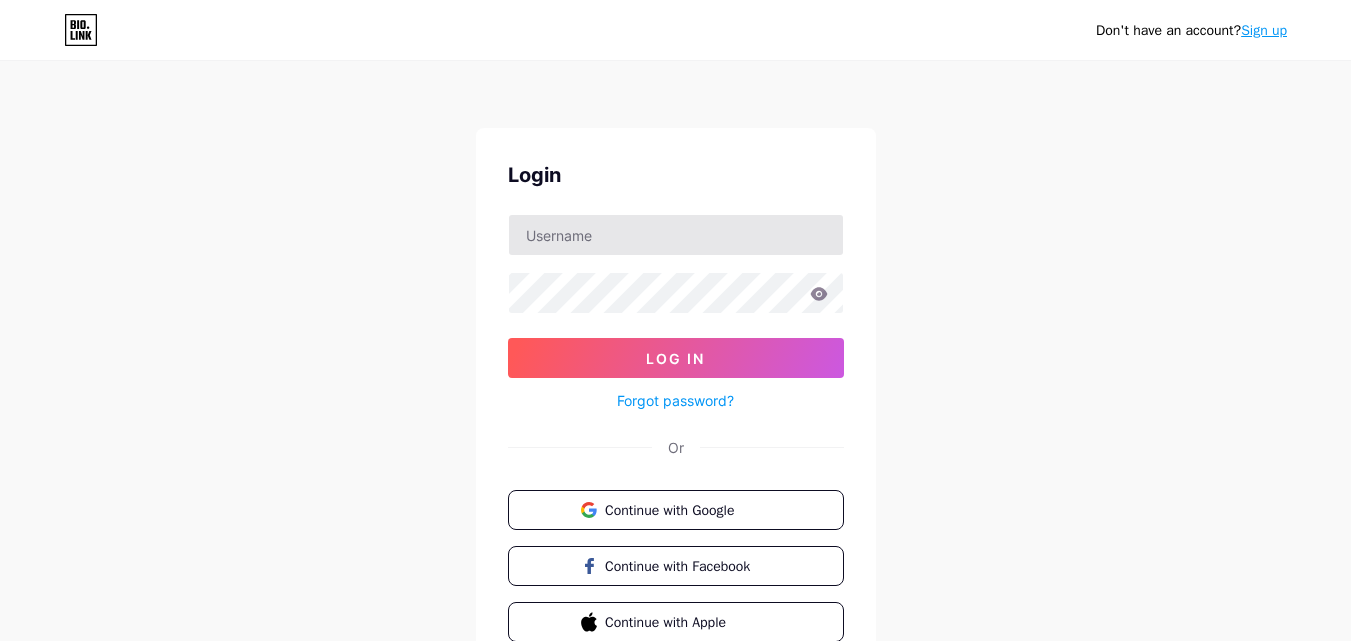 type on "[EMAIL]" 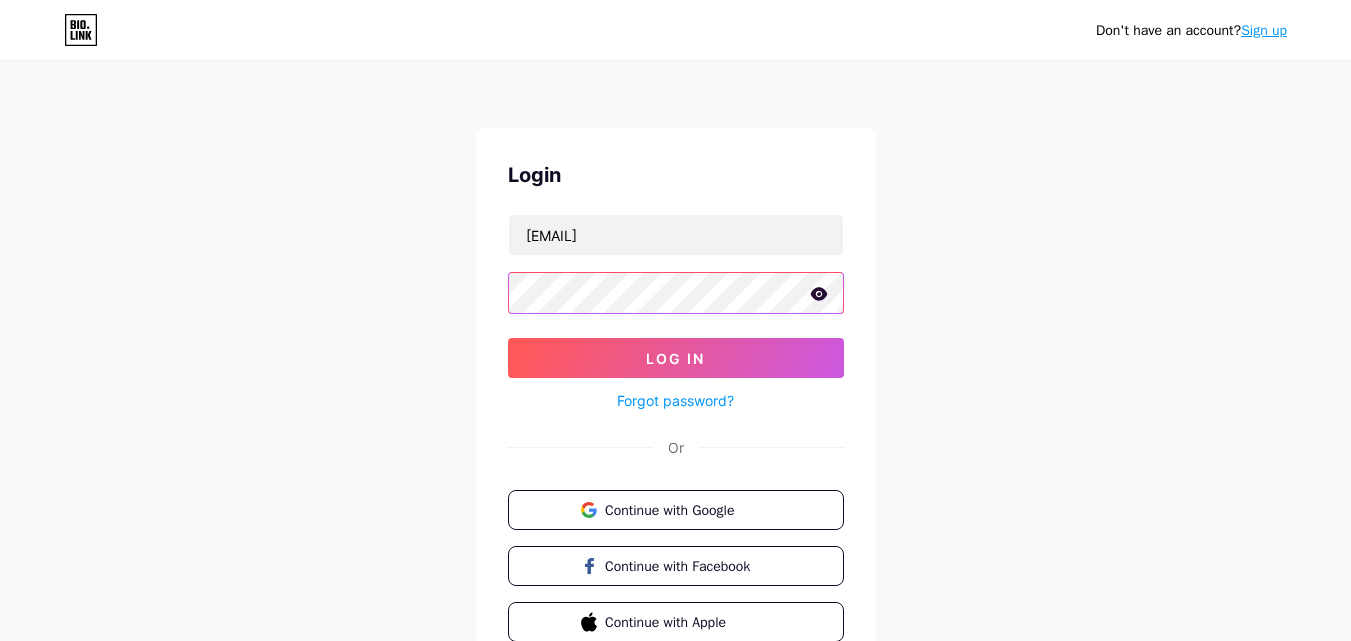 click on "Log In" at bounding box center [676, 358] 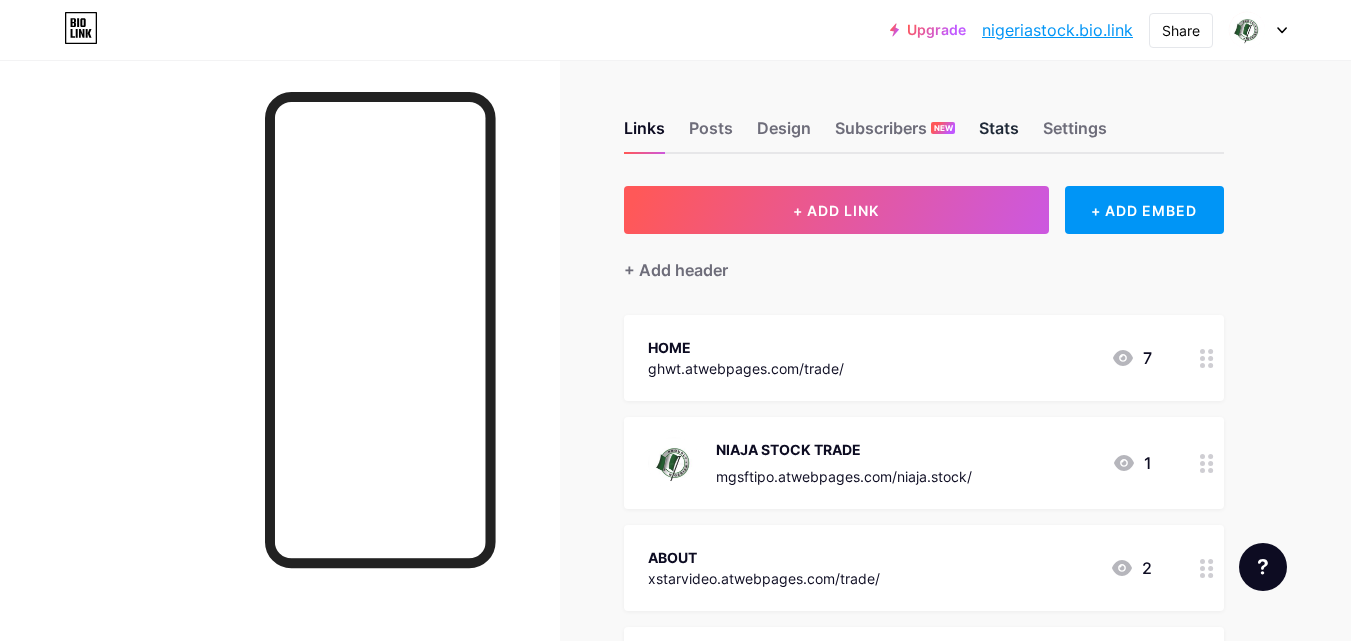 click on "Stats" at bounding box center [999, 134] 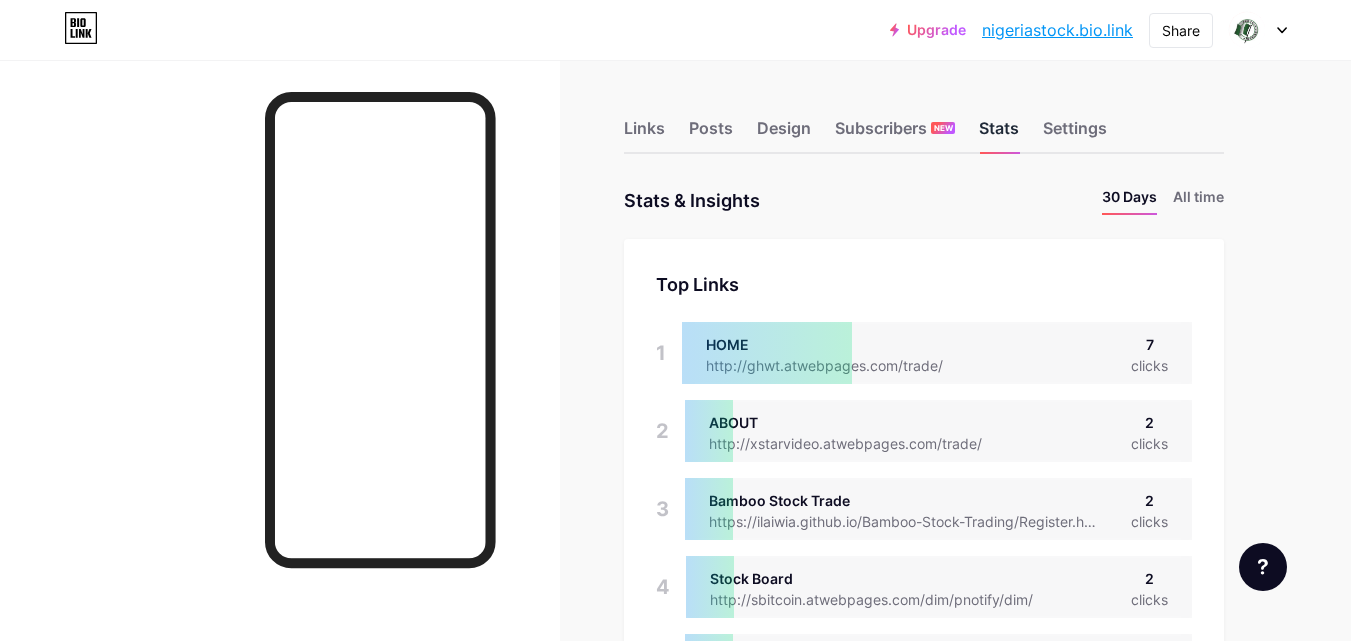scroll, scrollTop: 999359, scrollLeft: 998649, axis: both 